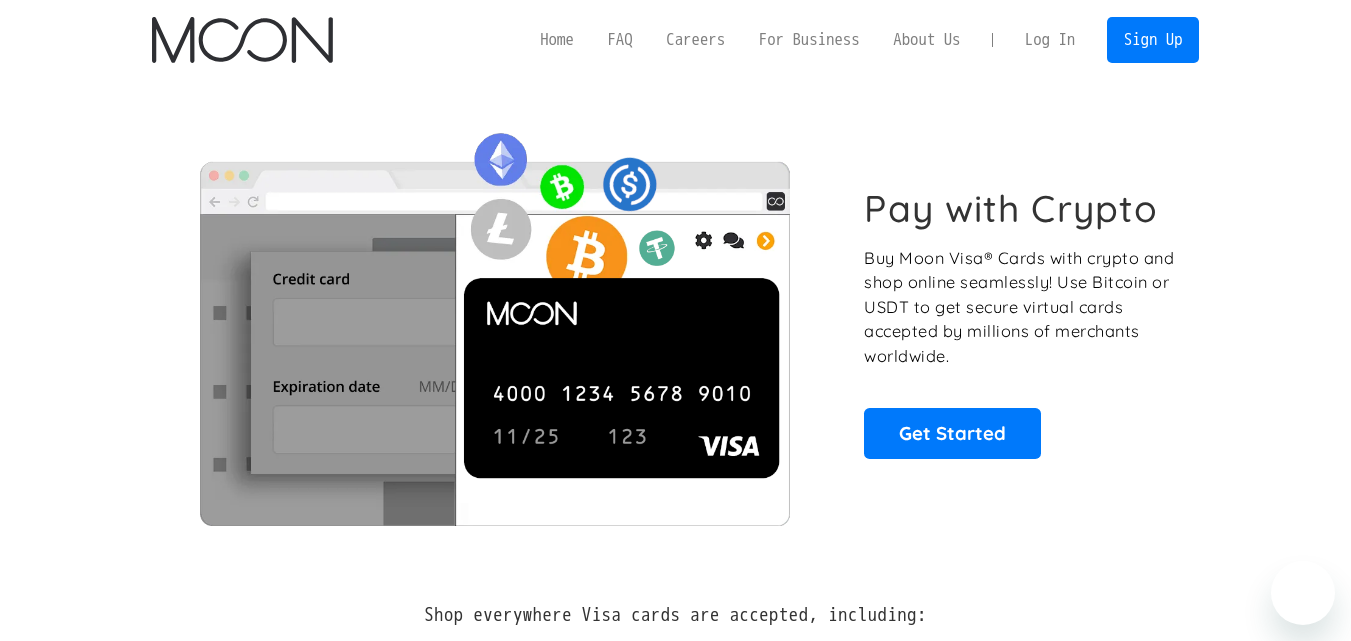 scroll, scrollTop: 0, scrollLeft: 0, axis: both 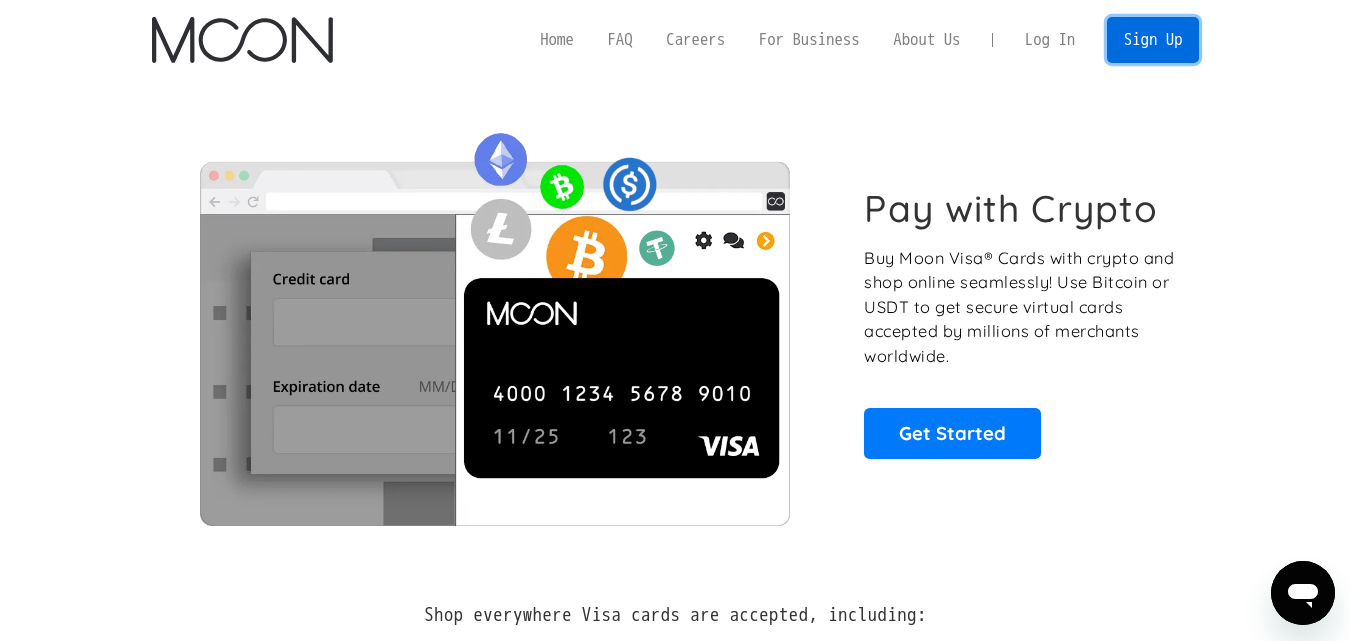 click on "Sign Up" at bounding box center (1153, 39) 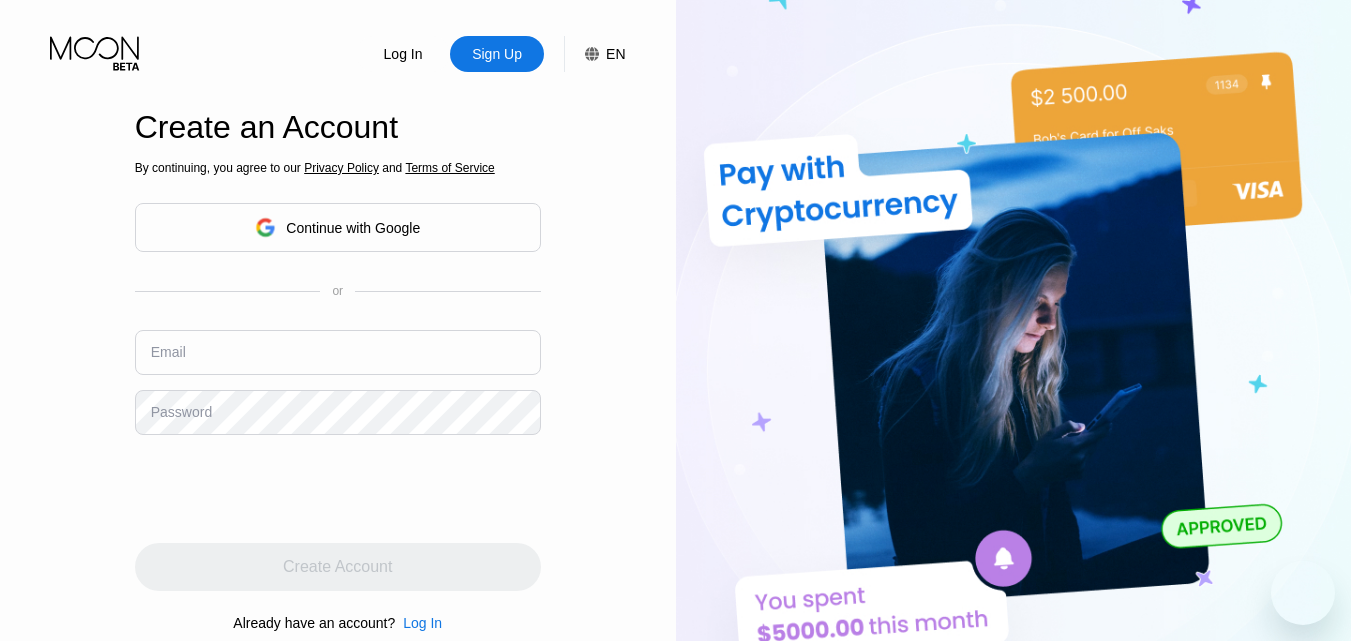 scroll, scrollTop: 0, scrollLeft: 0, axis: both 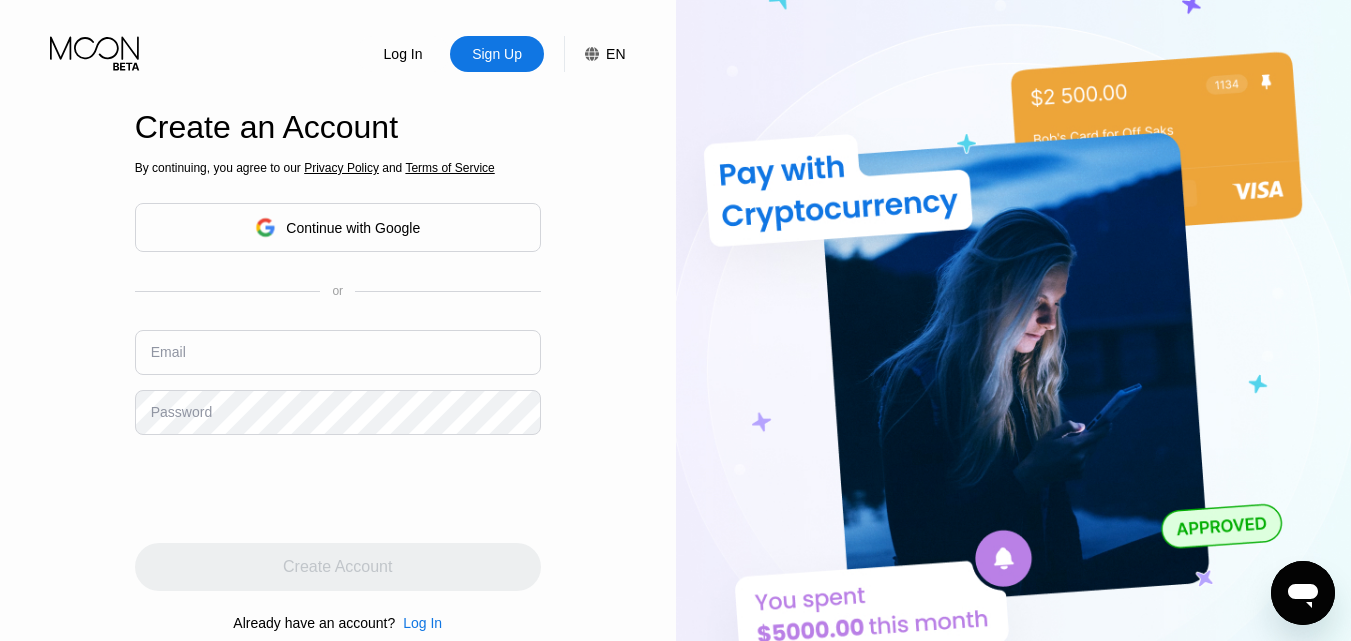 click on "Continue with Google" at bounding box center (353, 228) 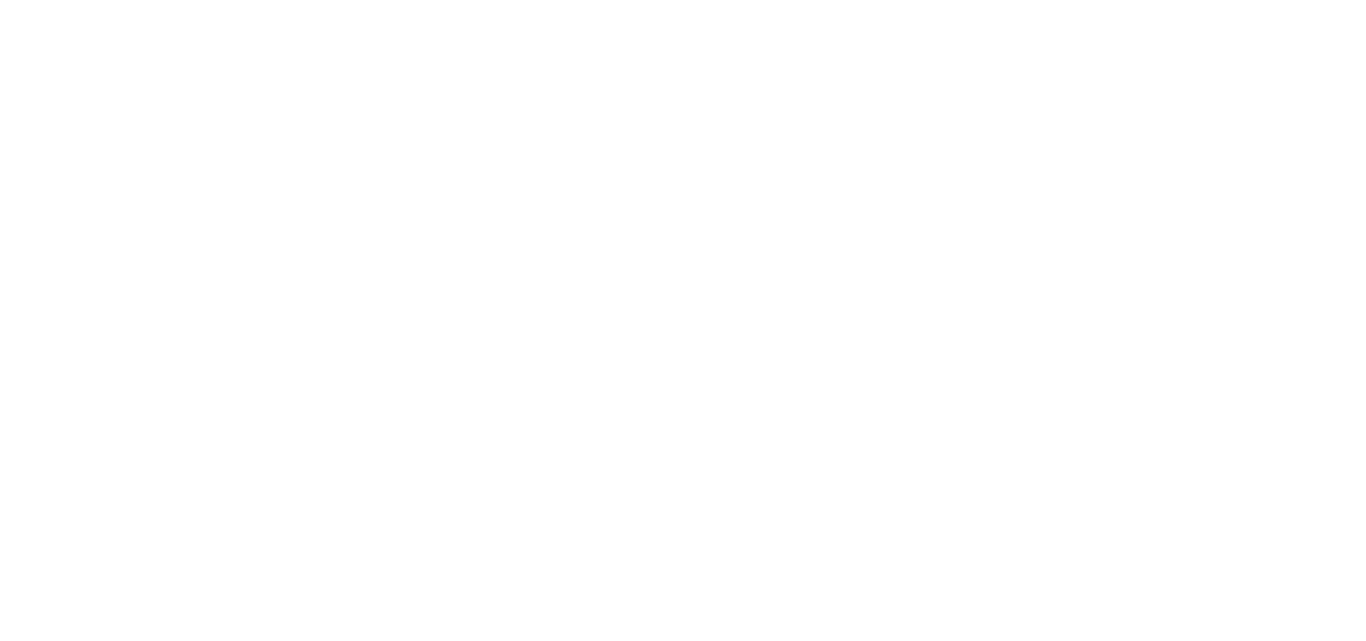 scroll, scrollTop: 0, scrollLeft: 0, axis: both 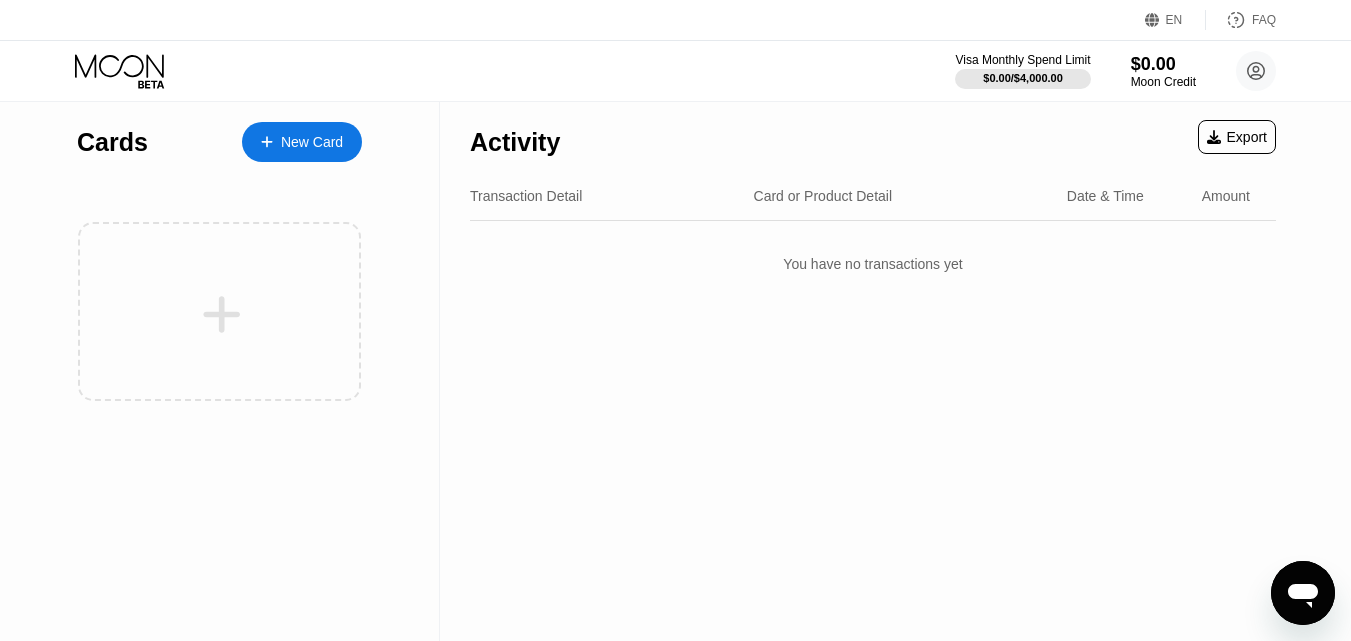 click on "New Card" at bounding box center [312, 142] 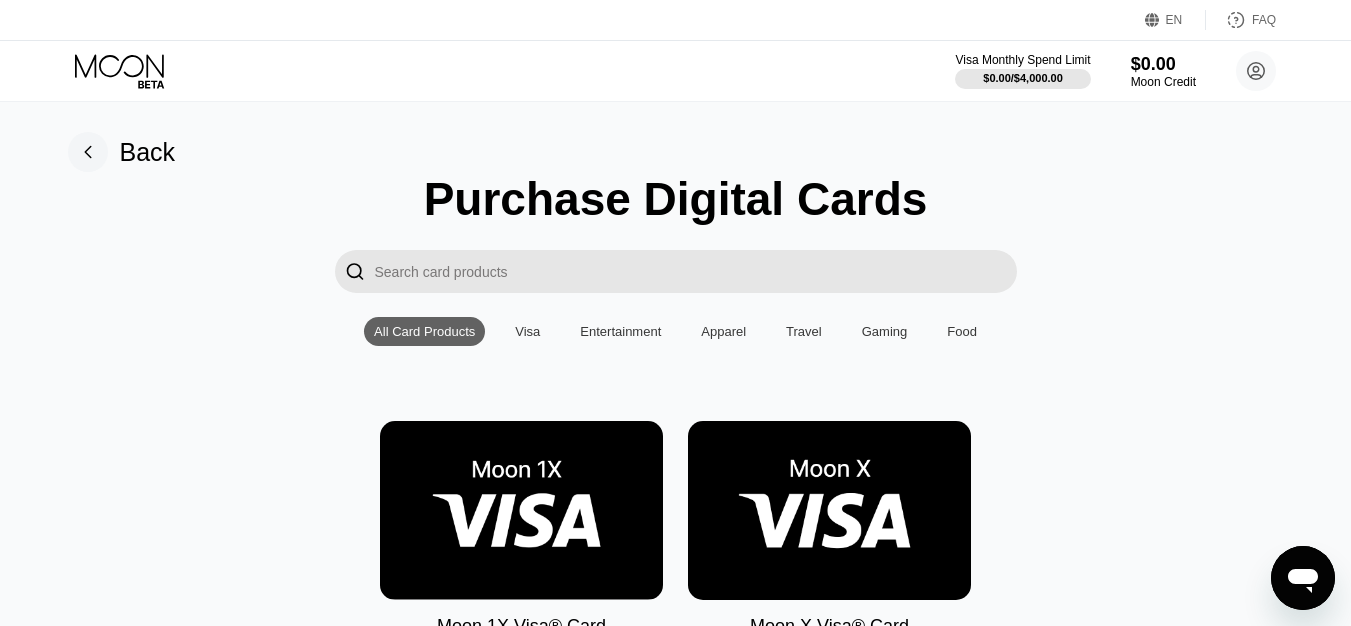 click on "Nike Famous Footwear Carter's MLB Shop Nintendo Guitar Center Nordstrom Ann Taylor GAP Google Play HULU Petco Uber Eats GameStop TJ Maxx Athleta Xbox US Bass Pro Shops® Burlington SHOWTIME® Pottery Barn P.C. Richard and Son Aéropostale Sling TV Fanatics Crate and Barrel Macy's Paramount+ Kigso Games US Jiffy Lube® Sephora US Dick's Sporting Goods DSW Roblox Twitch L.L. Bean Lowe's NHL Shop The Children's Place Applebee’s® TIDAL Nautica Big Lots Marshalls Amazon Harry's REI Guess Staples US Hotels.com US PlayStation®Store Bath & Body Works Dollar Shave Club DoorDash The Home Depot® H&M Homesense NBA Store AMC Theatres® Office Depot® StubHub Michaels Williams-Sonoma Airbnb EA Play Zappos.com Groupon Saks Fifth Avenue Kohl’s US Adidas Wayfair US Old Navy Tommy Bahama HomeGoods PetSmart eBay Victoria's Secret Chevron and Texaco Nordstrom Rack Overstock.com Walmart Cabela's Foot Locker Marriott EXPRESS Spotify" at bounding box center [676, 3601] 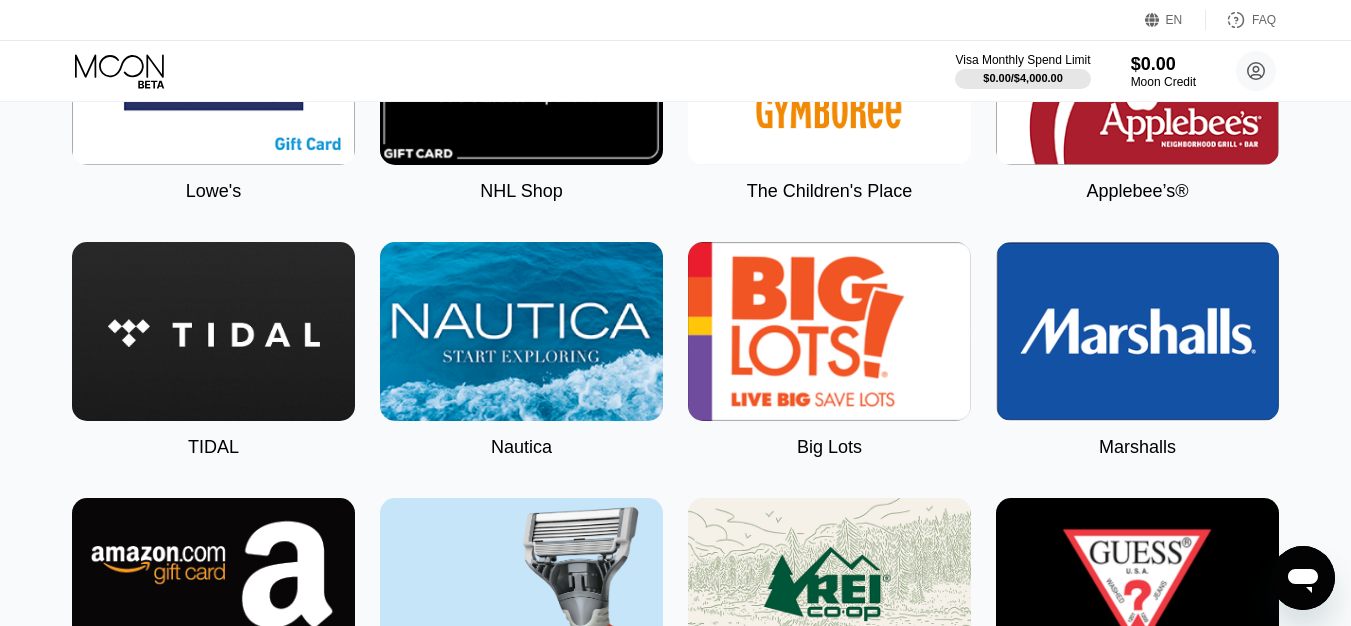 scroll, scrollTop: 3000, scrollLeft: 0, axis: vertical 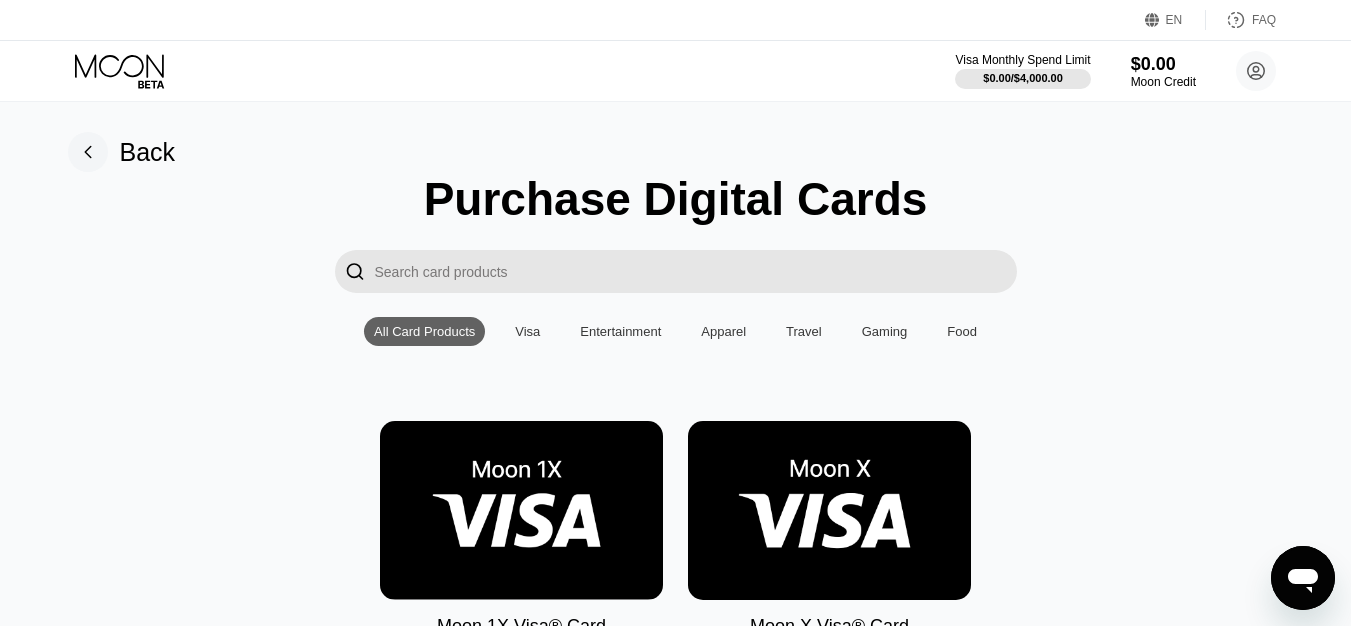 click on "Visa" at bounding box center (527, 331) 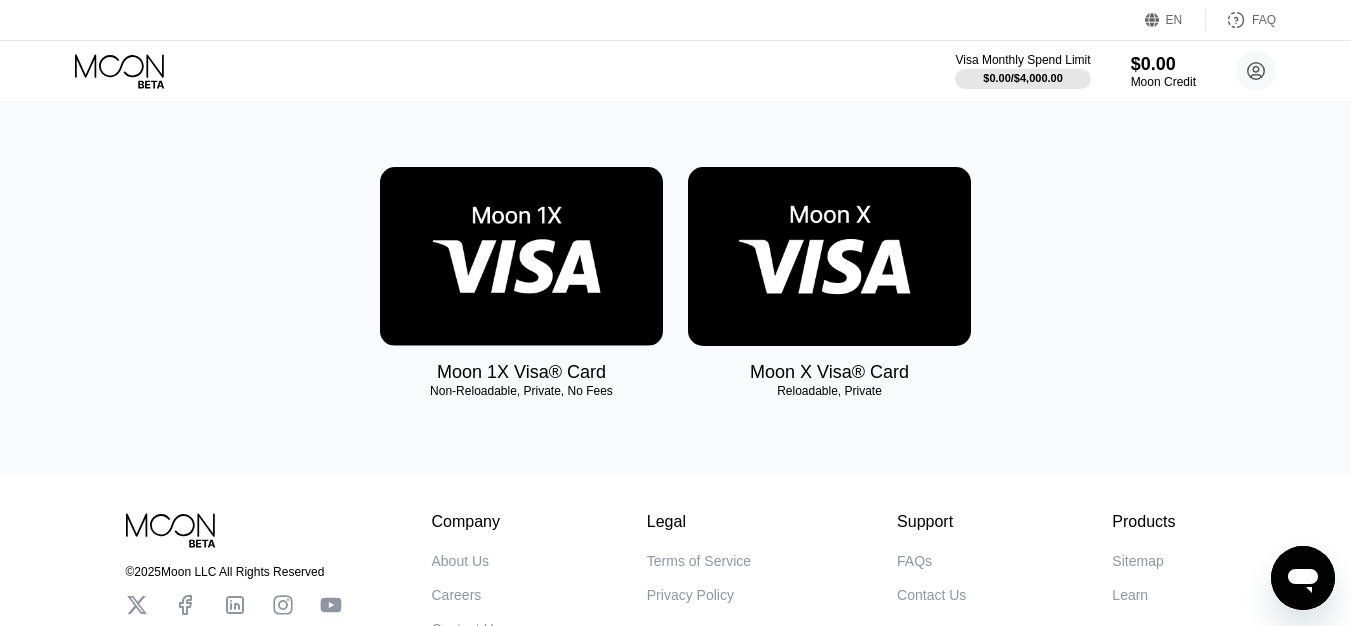 scroll, scrollTop: 221, scrollLeft: 0, axis: vertical 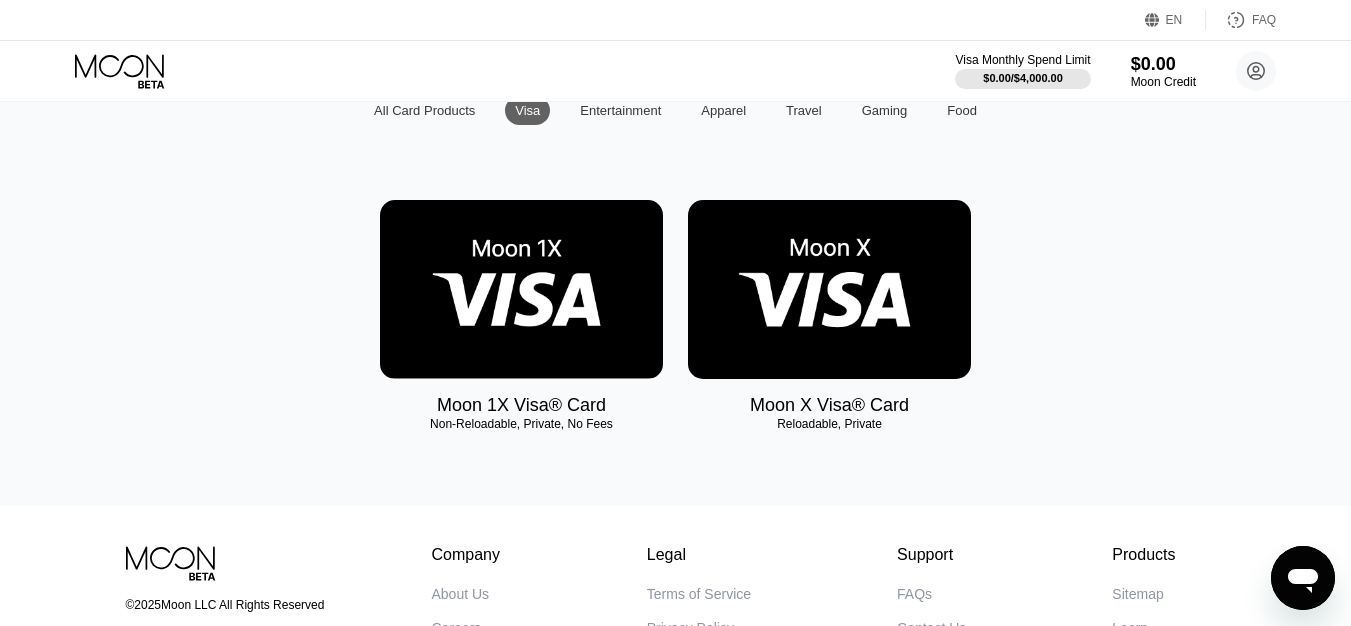 click at bounding box center (829, 289) 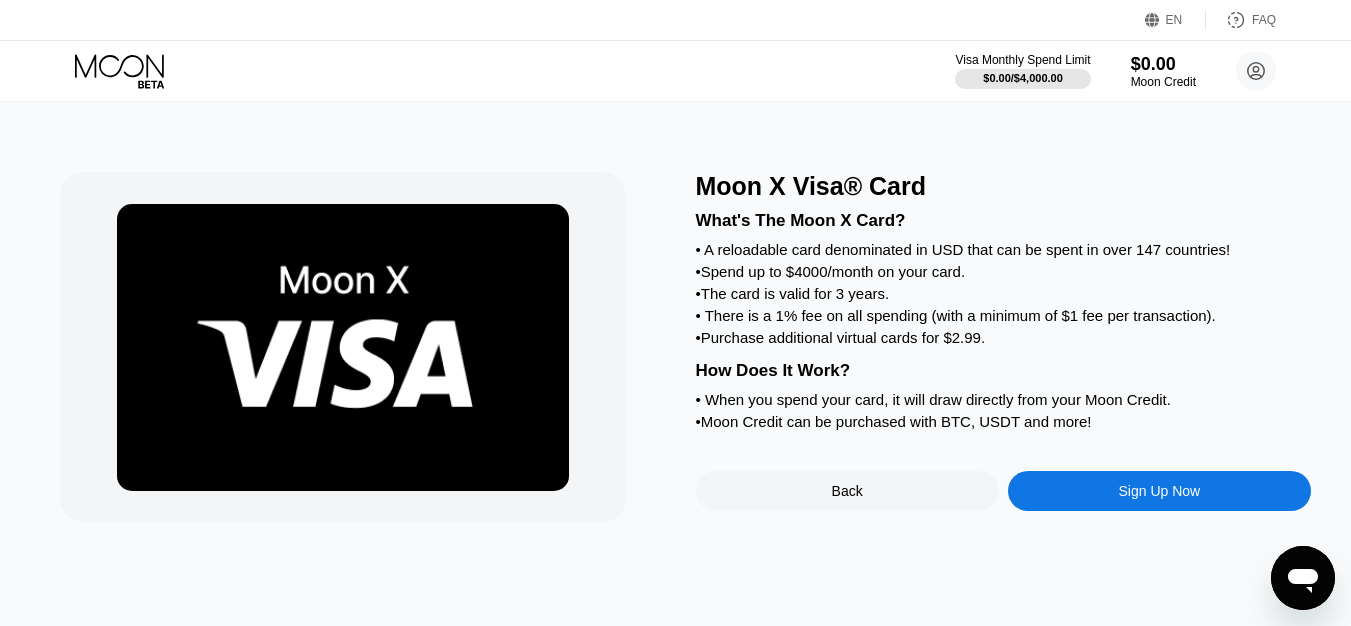 scroll, scrollTop: 100, scrollLeft: 0, axis: vertical 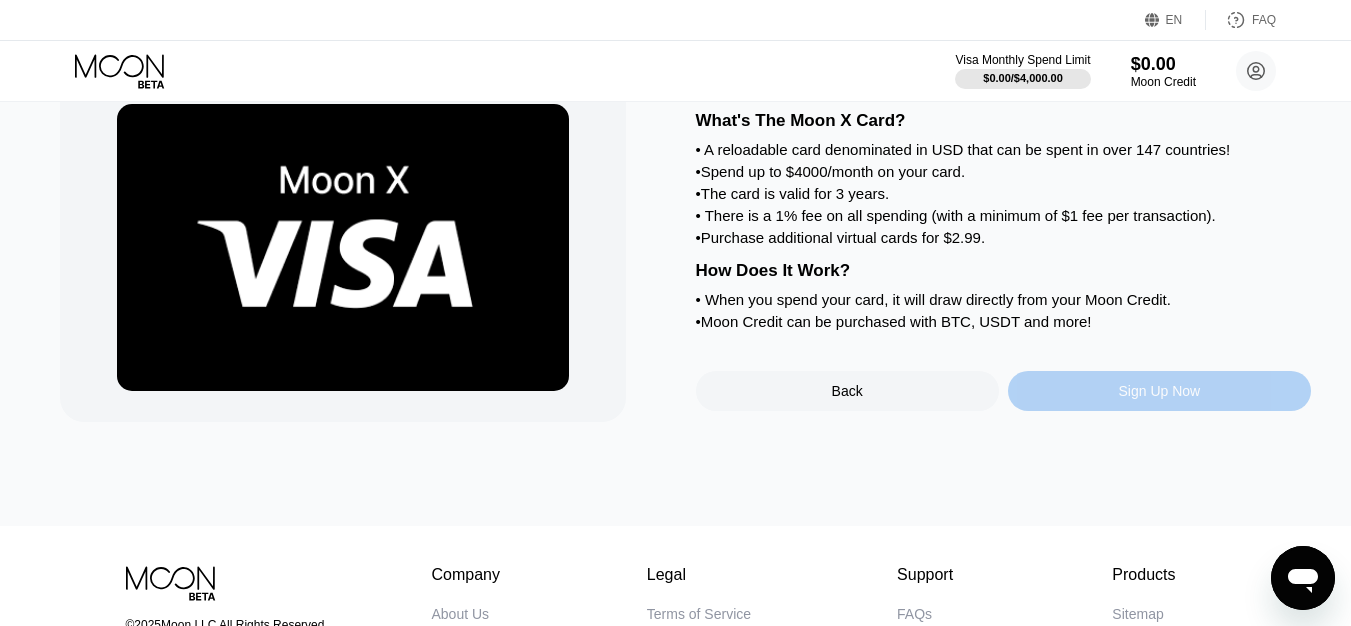 click on "Sign Up Now" at bounding box center [1160, 391] 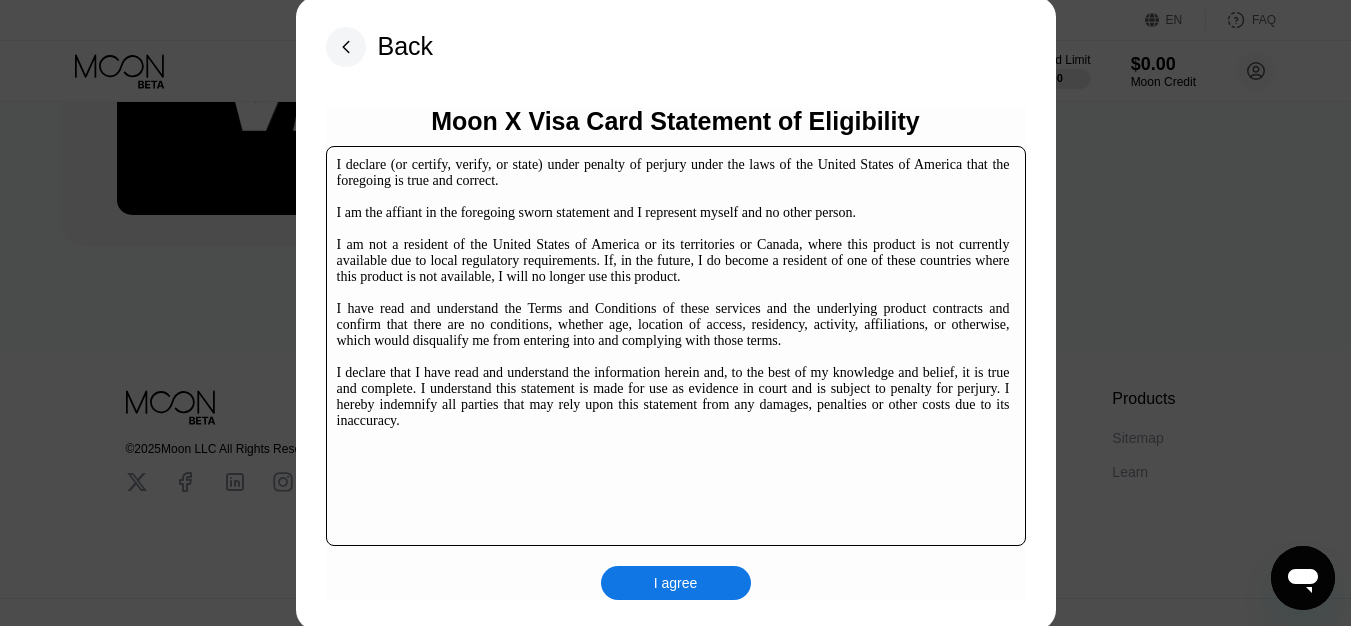 scroll, scrollTop: 207, scrollLeft: 0, axis: vertical 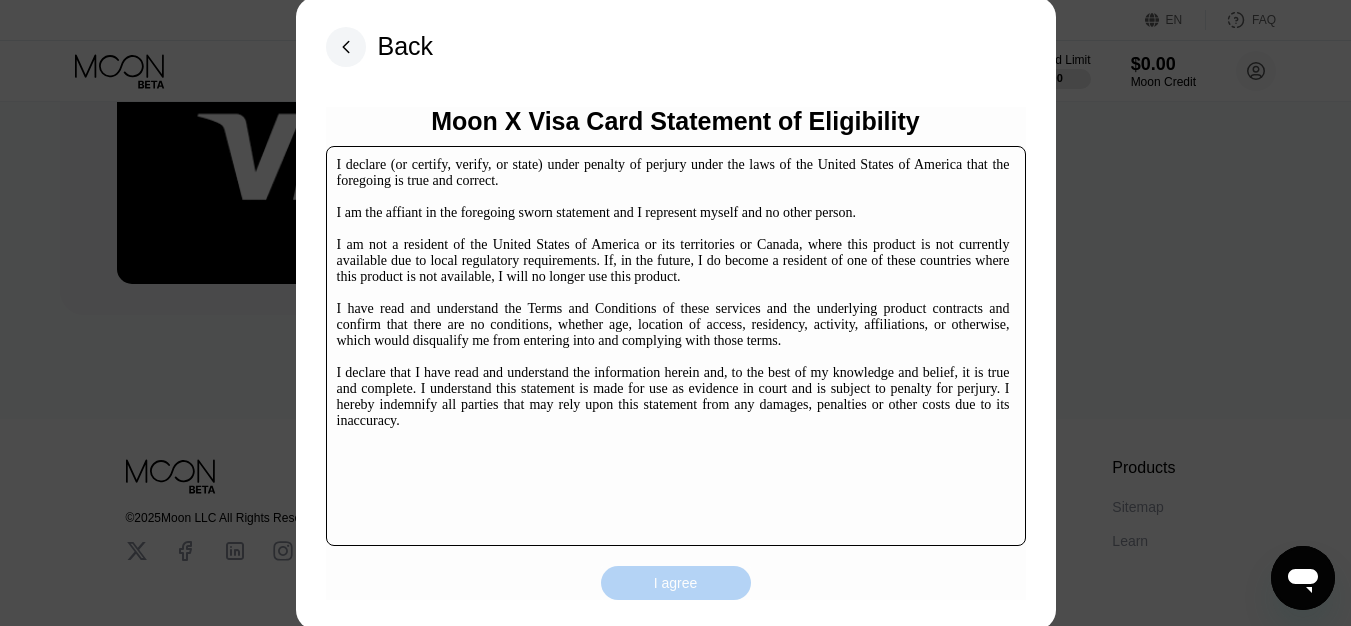 click on "I agree" at bounding box center [676, 583] 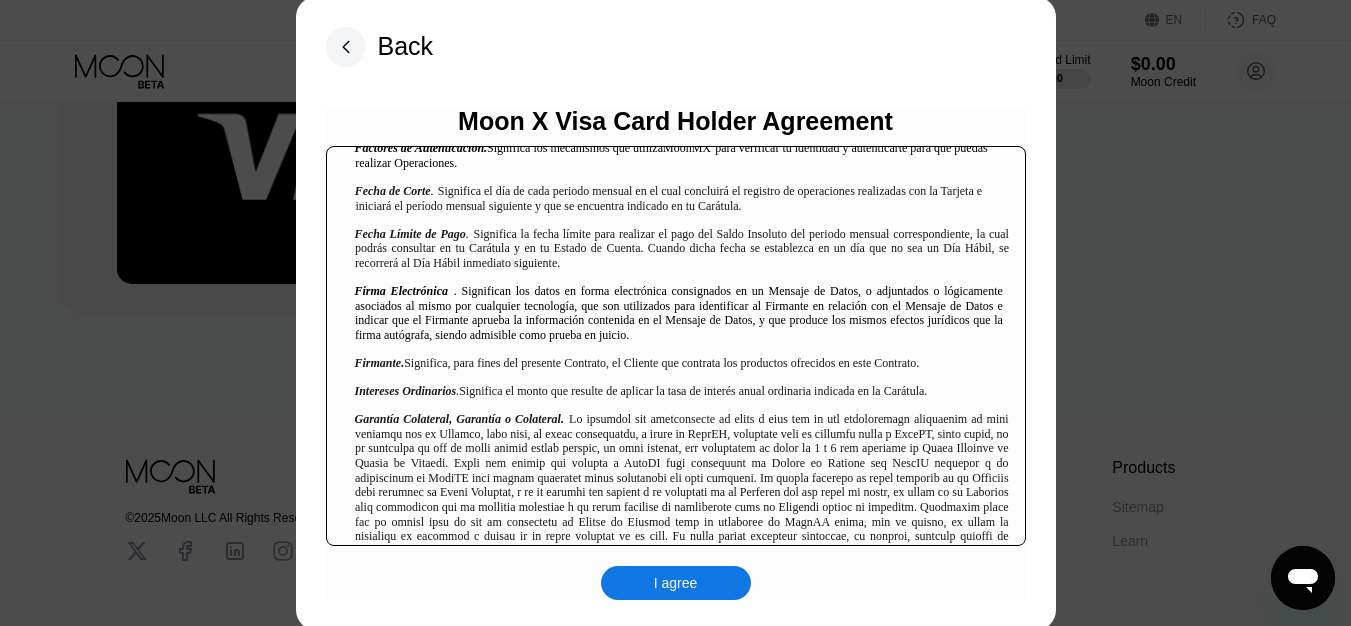 scroll, scrollTop: 1000, scrollLeft: 0, axis: vertical 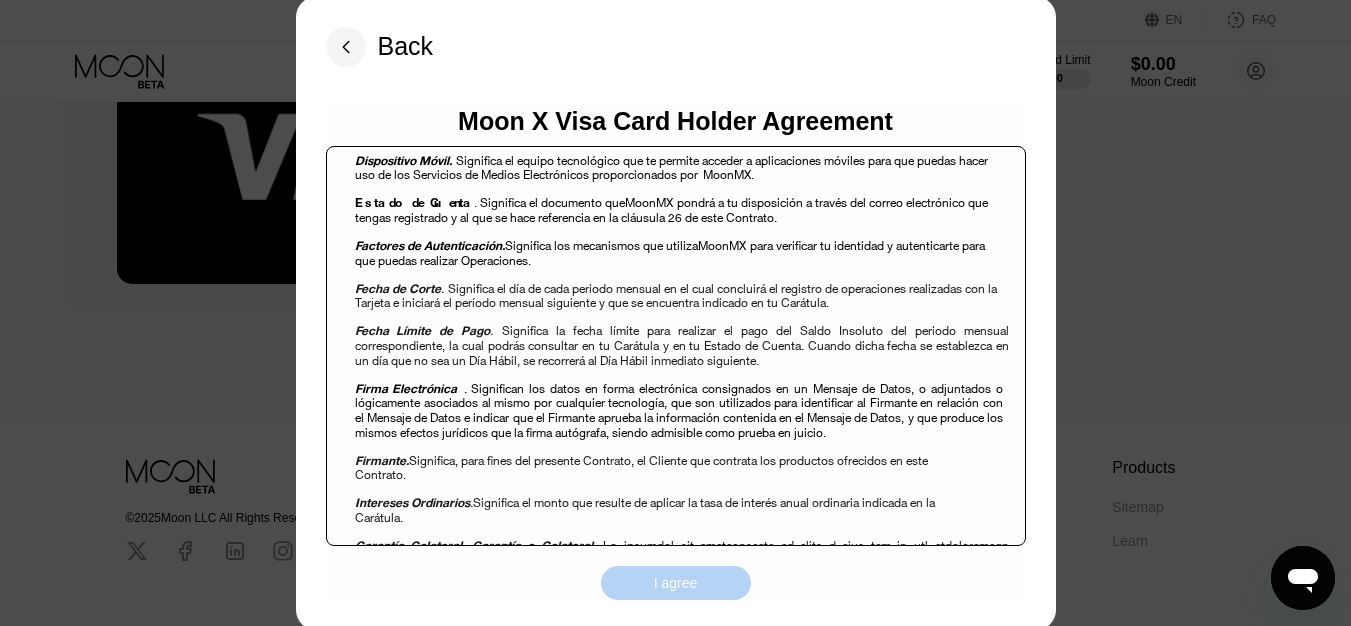 click on "I agree" at bounding box center [676, 583] 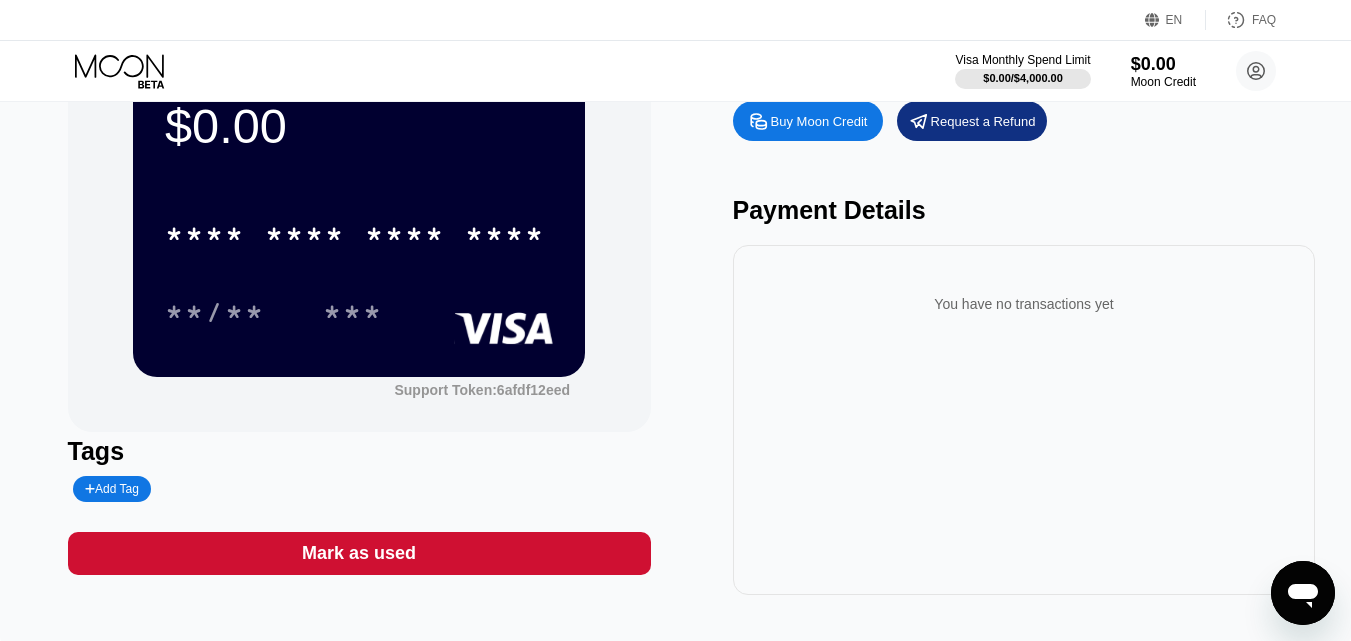 scroll, scrollTop: 0, scrollLeft: 0, axis: both 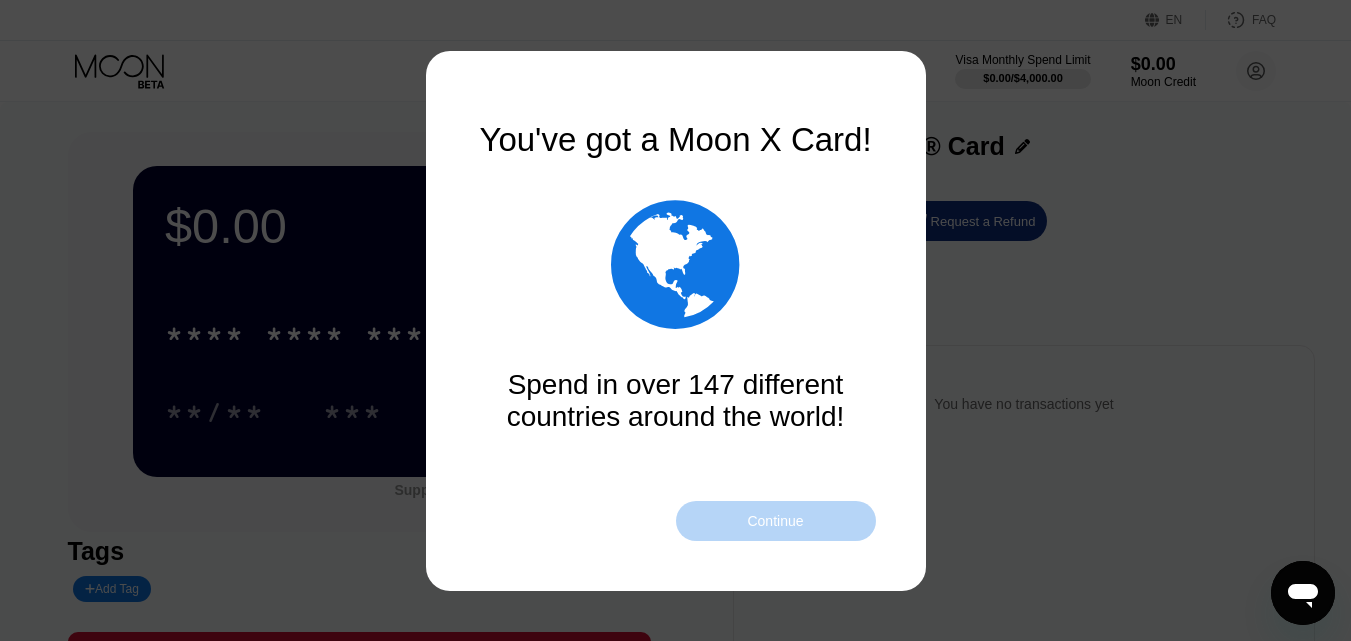 click on "Continue" at bounding box center [776, 521] 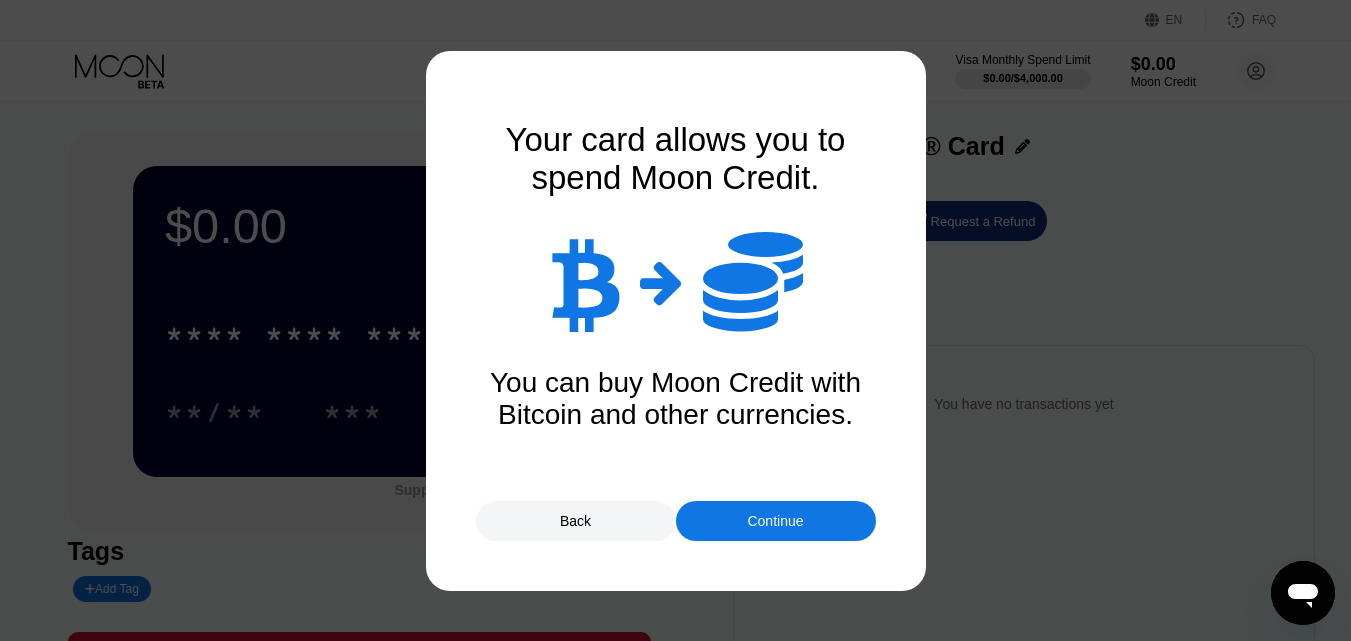 click on "Continue" at bounding box center (776, 521) 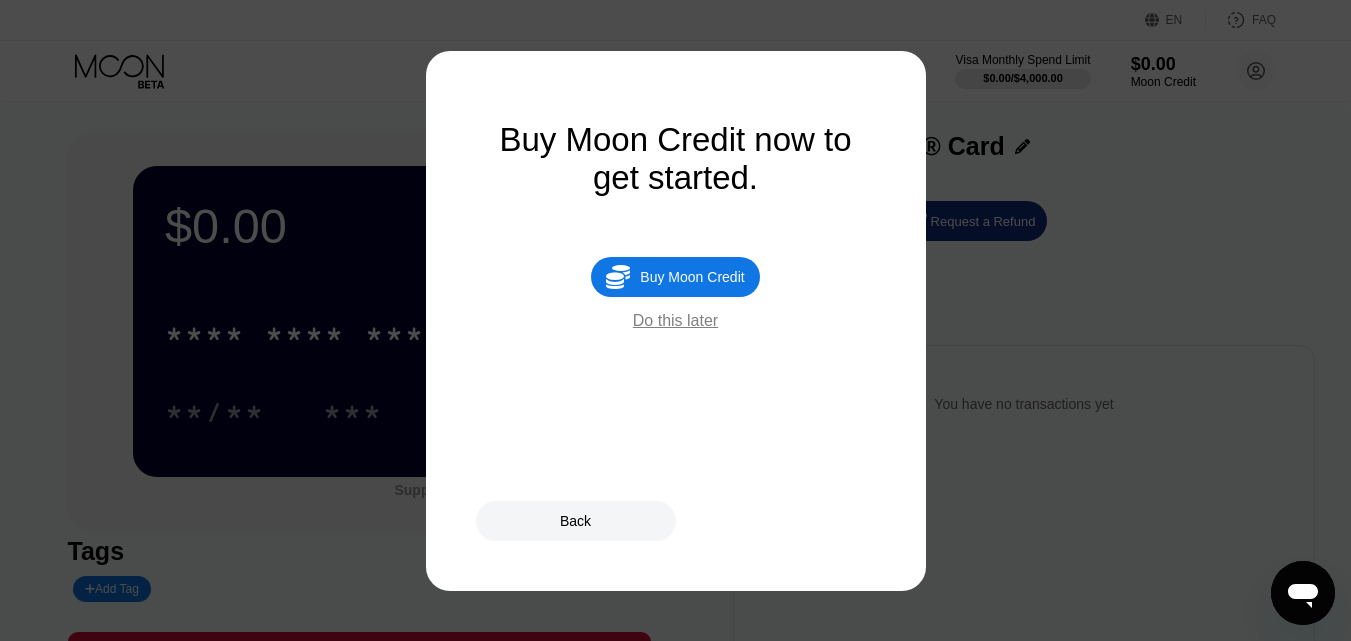 click on "Do this later" at bounding box center [675, 321] 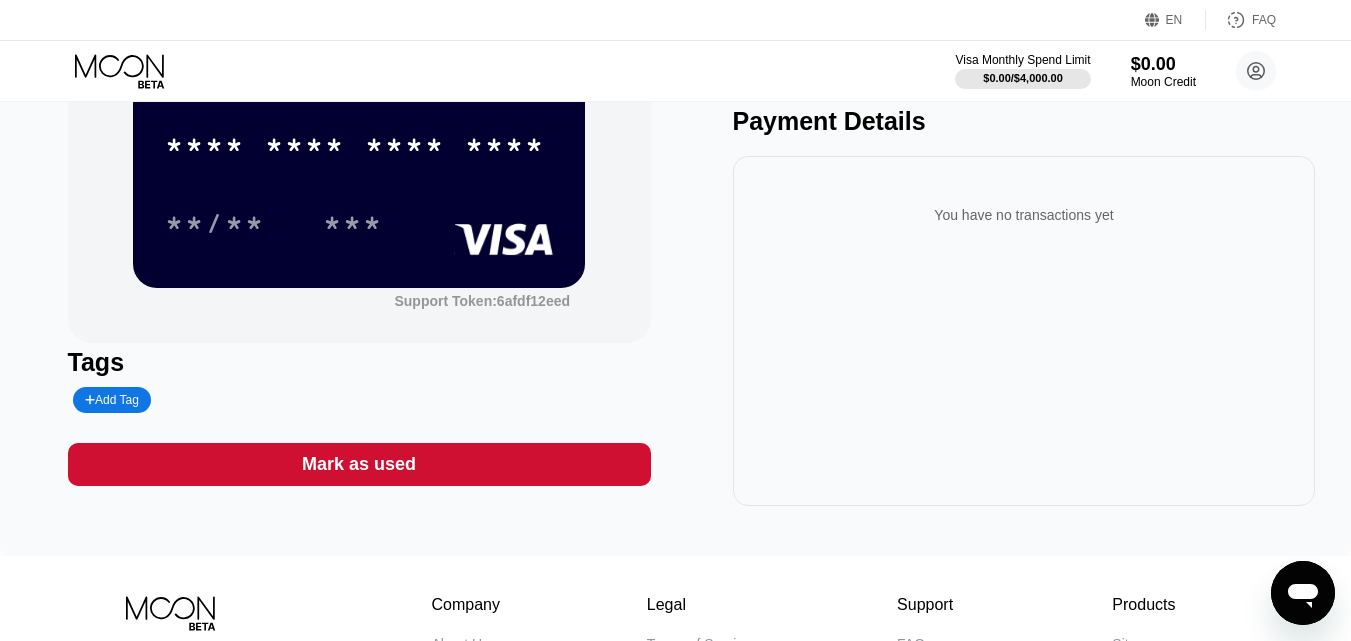 scroll, scrollTop: 200, scrollLeft: 0, axis: vertical 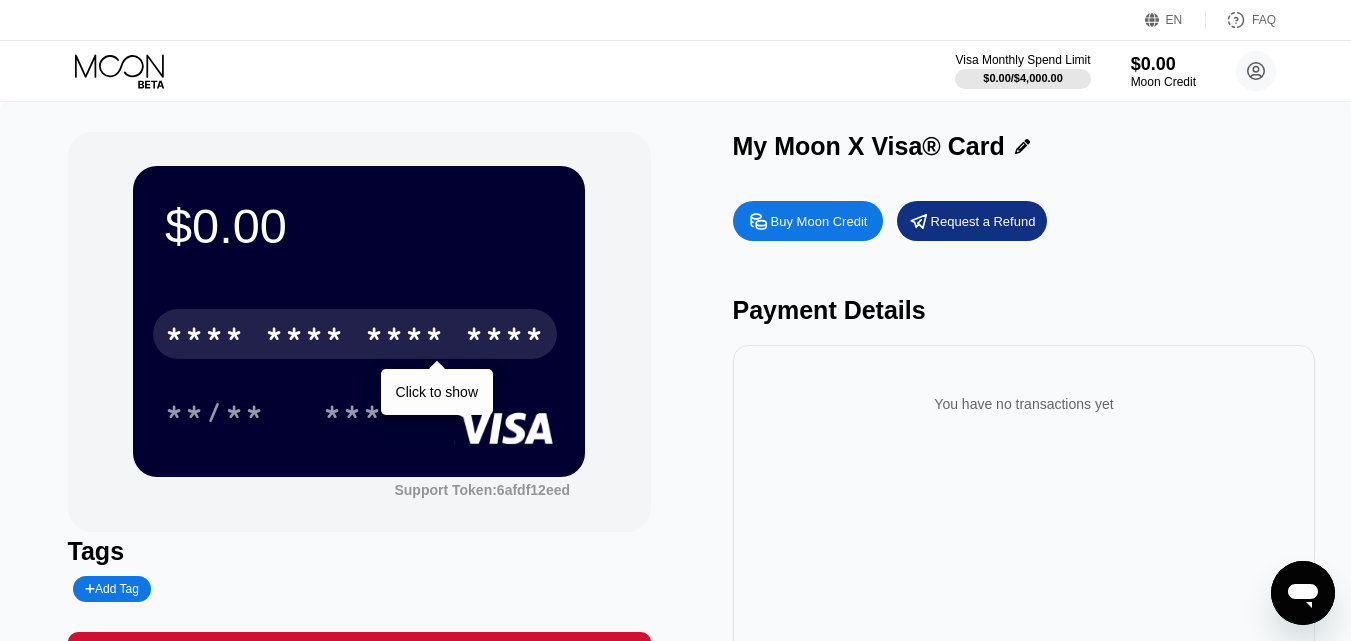 click on "* * * *" at bounding box center (405, 337) 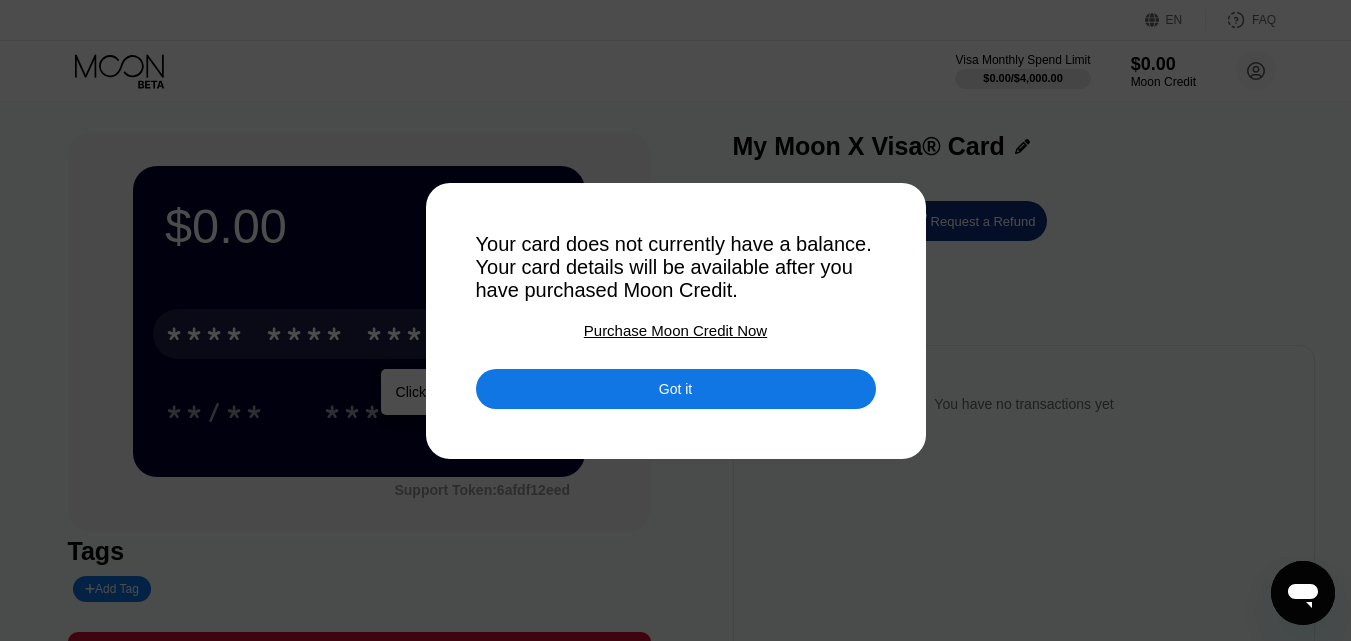 click on "Got it" at bounding box center [676, 389] 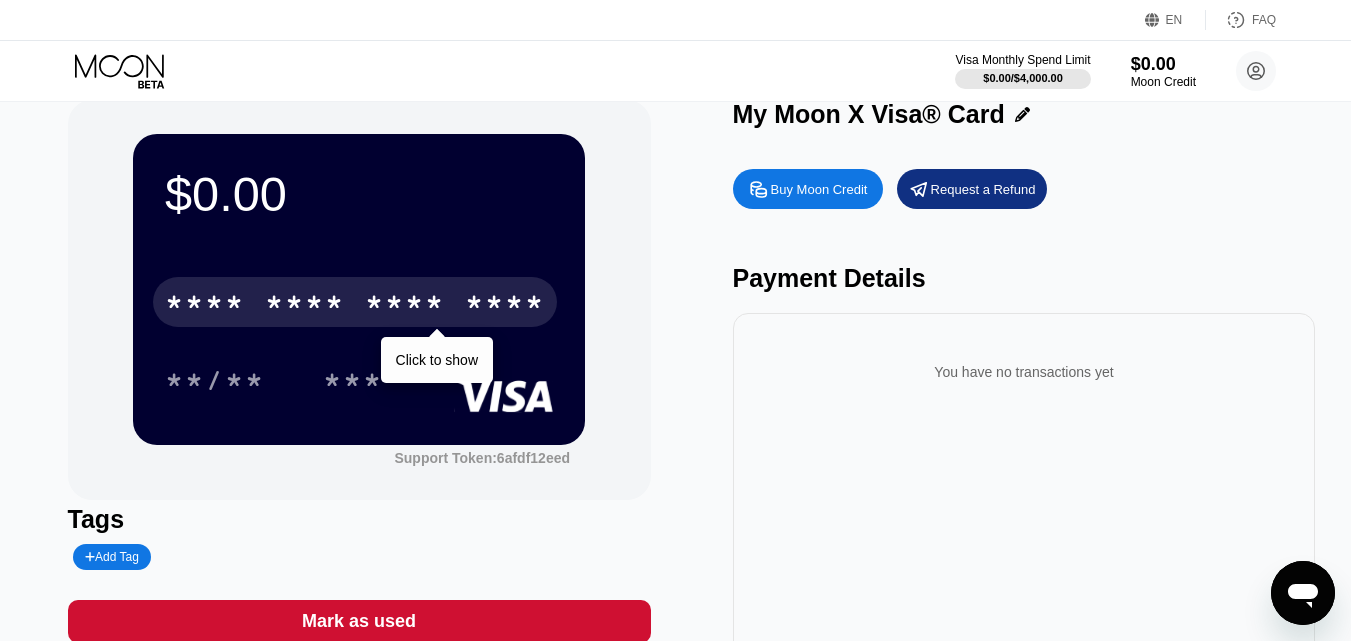 scroll, scrollTop: 0, scrollLeft: 0, axis: both 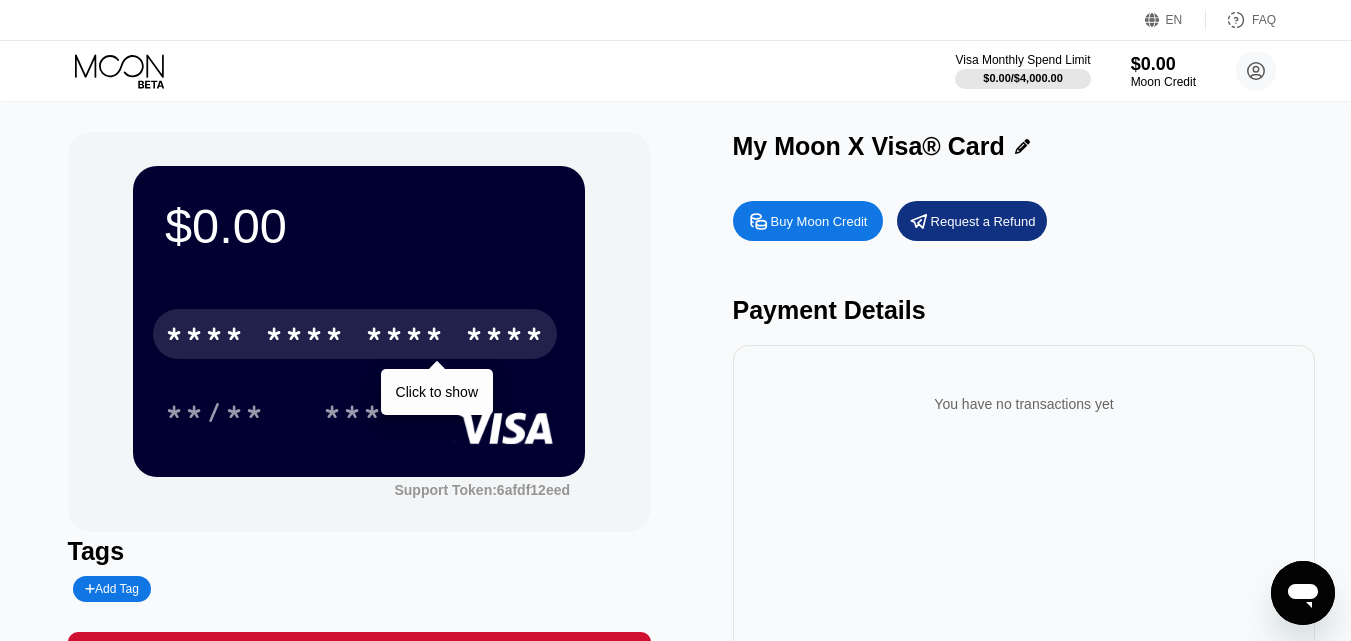 click on "Buy Moon Credit" at bounding box center (819, 221) 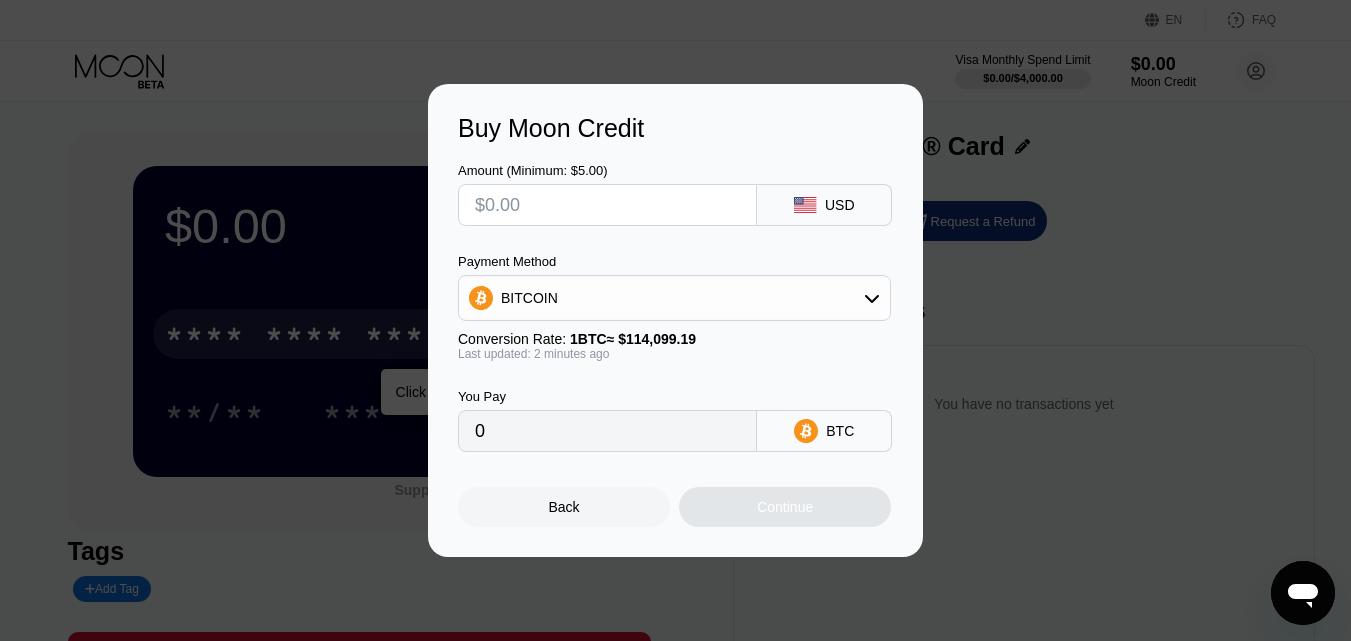 click at bounding box center (607, 205) 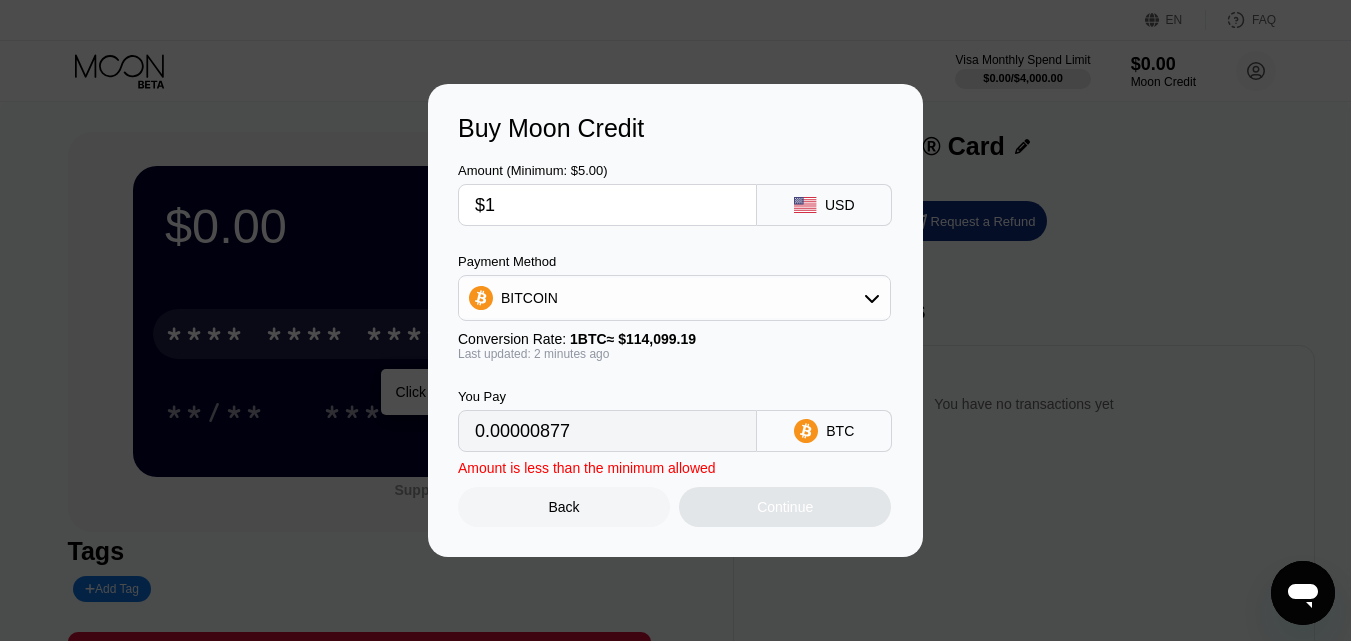type on "0.00000877" 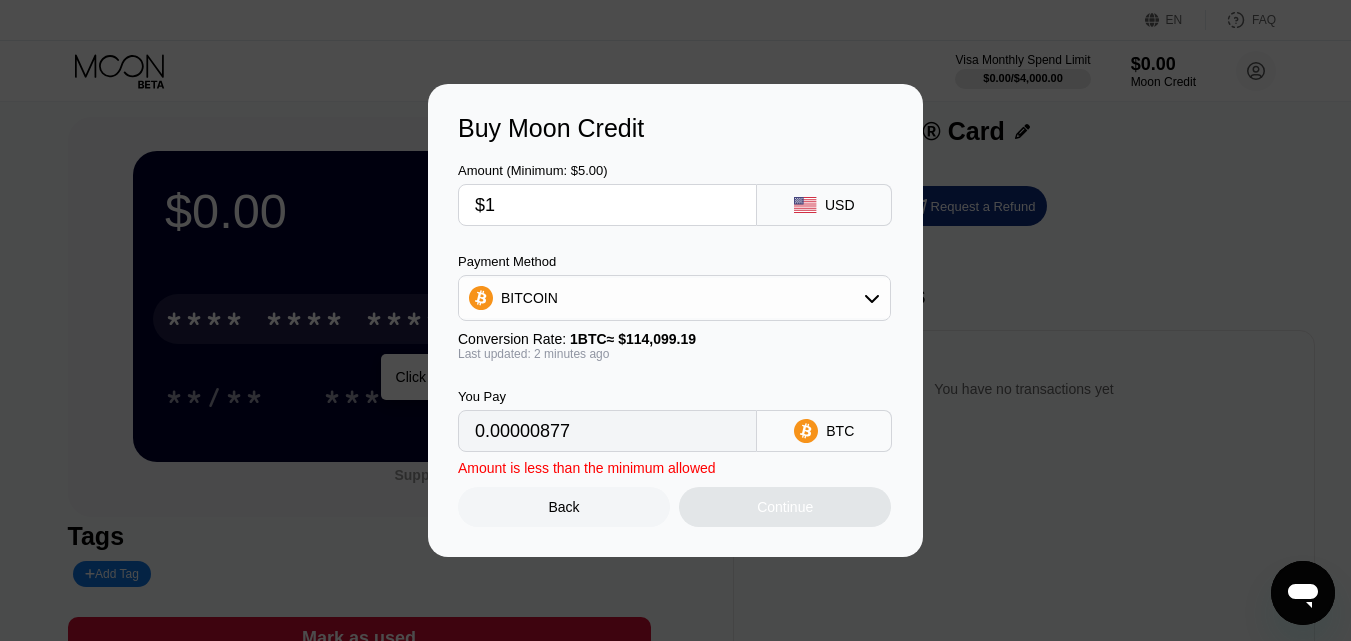 scroll, scrollTop: 0, scrollLeft: 0, axis: both 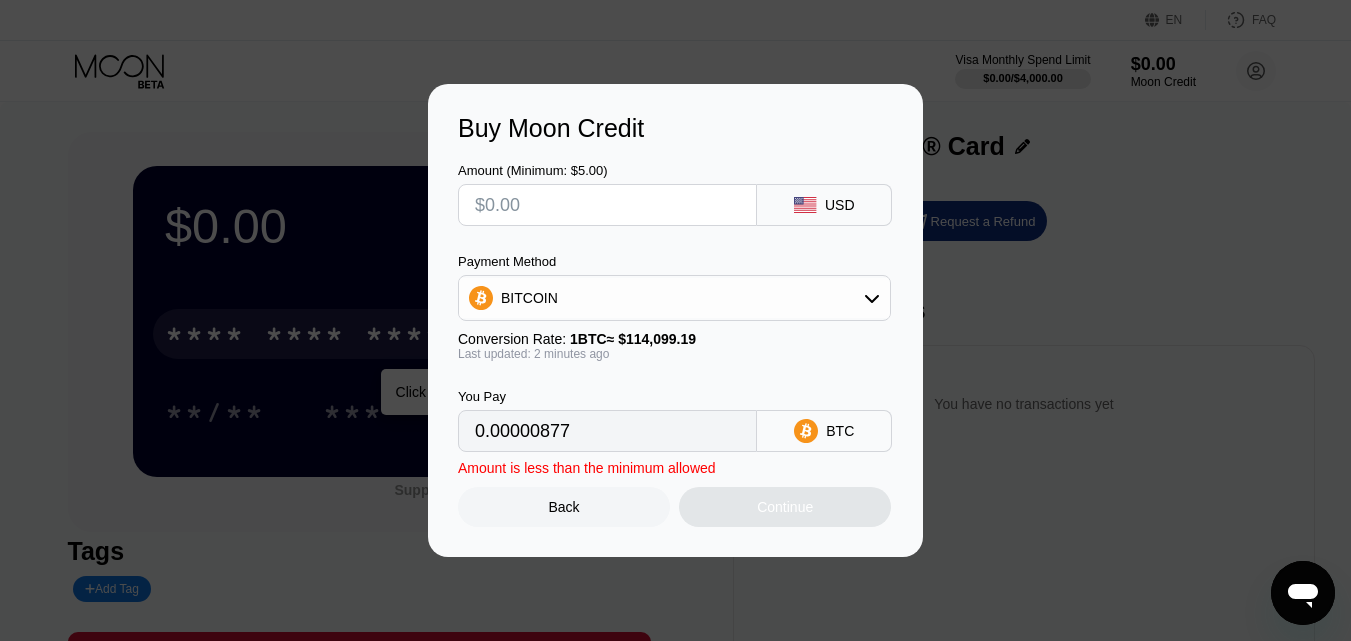 type on "$5" 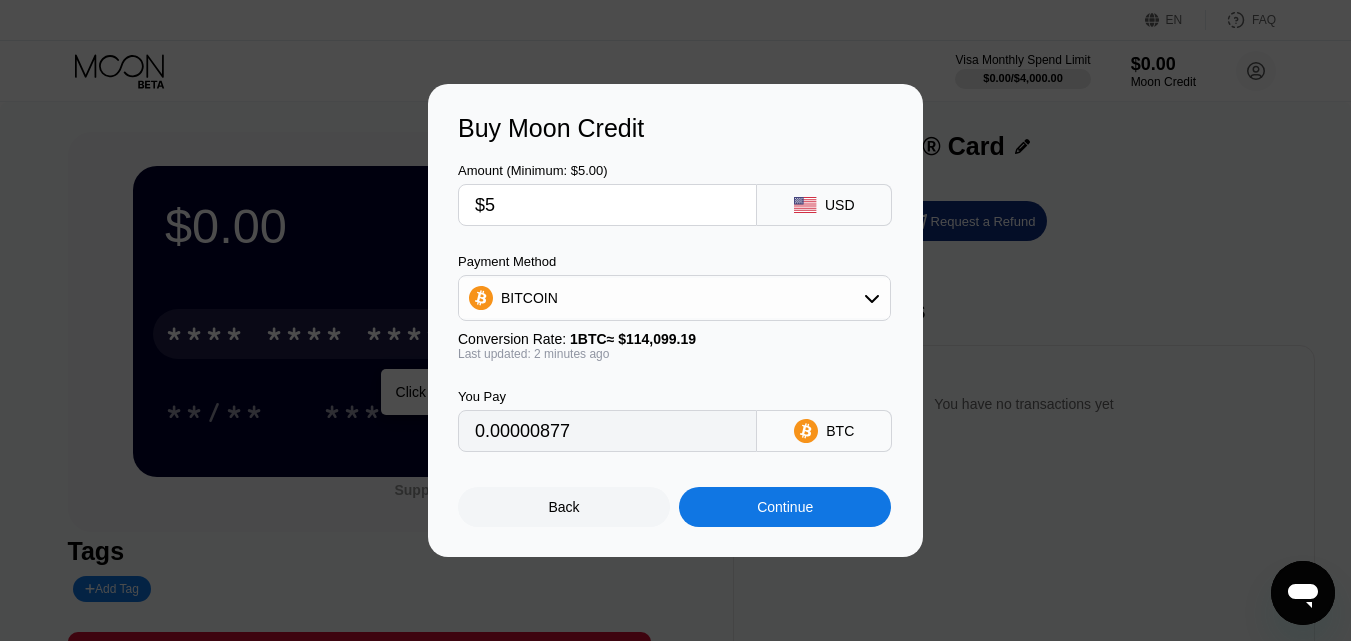 type on "0.00004383" 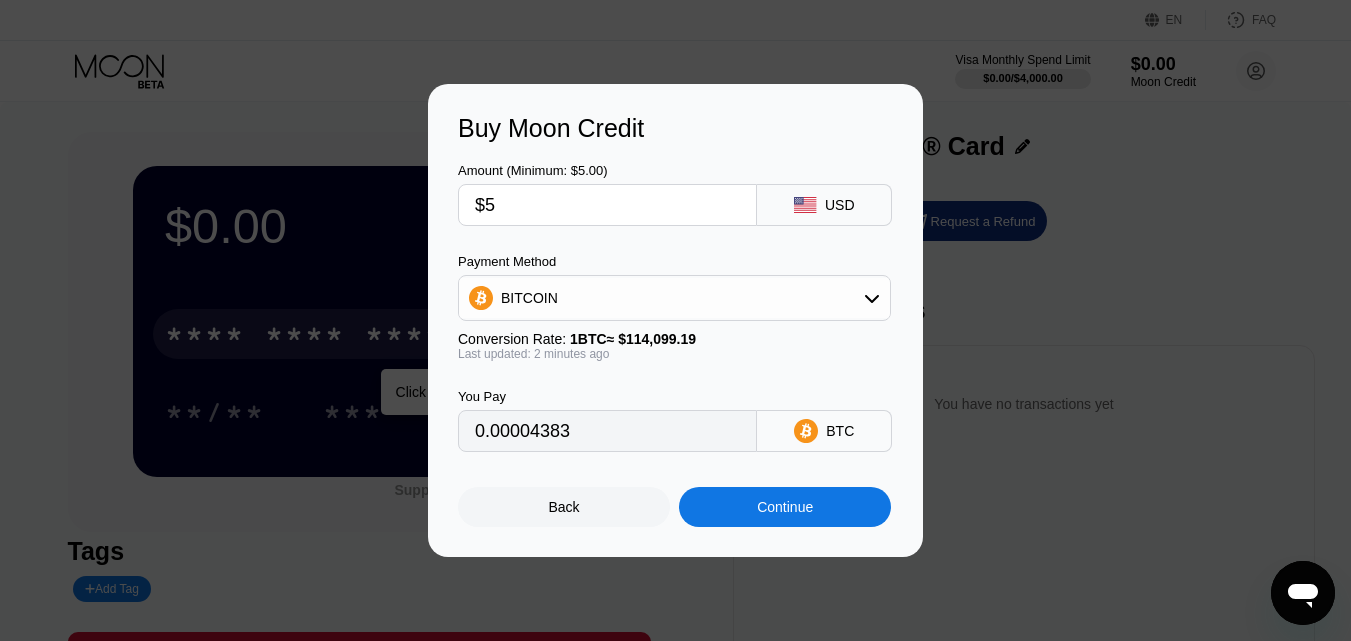 type on "$5" 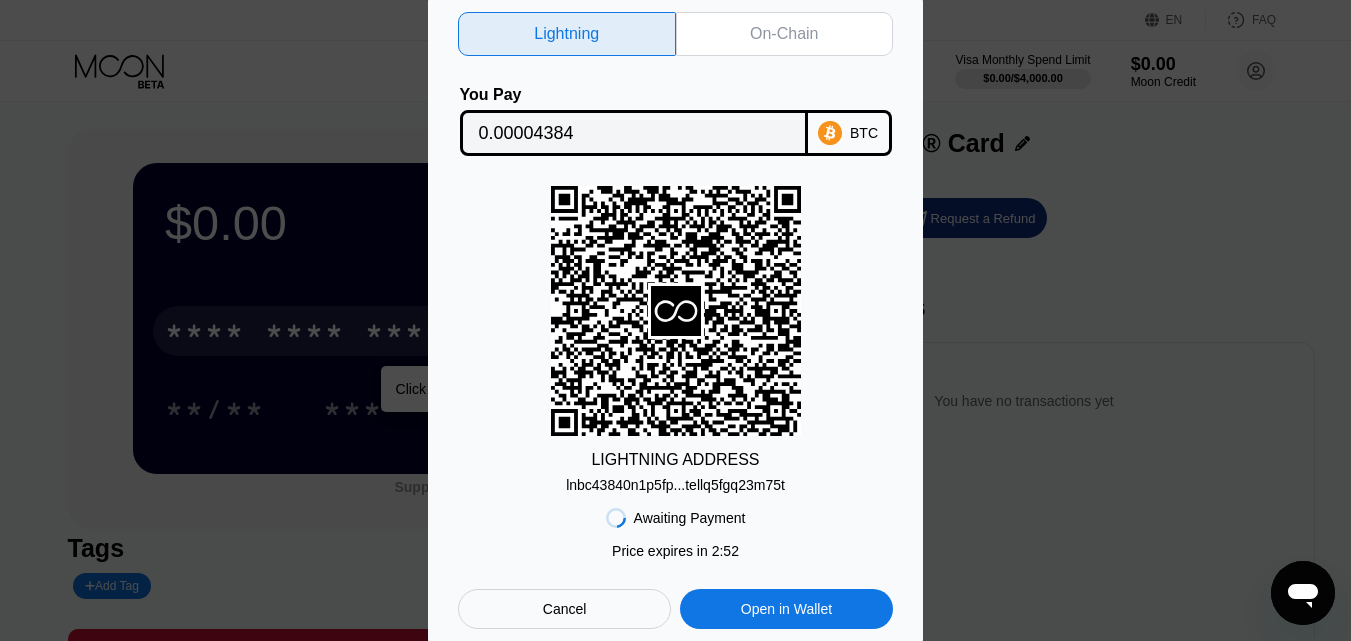 scroll, scrollTop: 0, scrollLeft: 0, axis: both 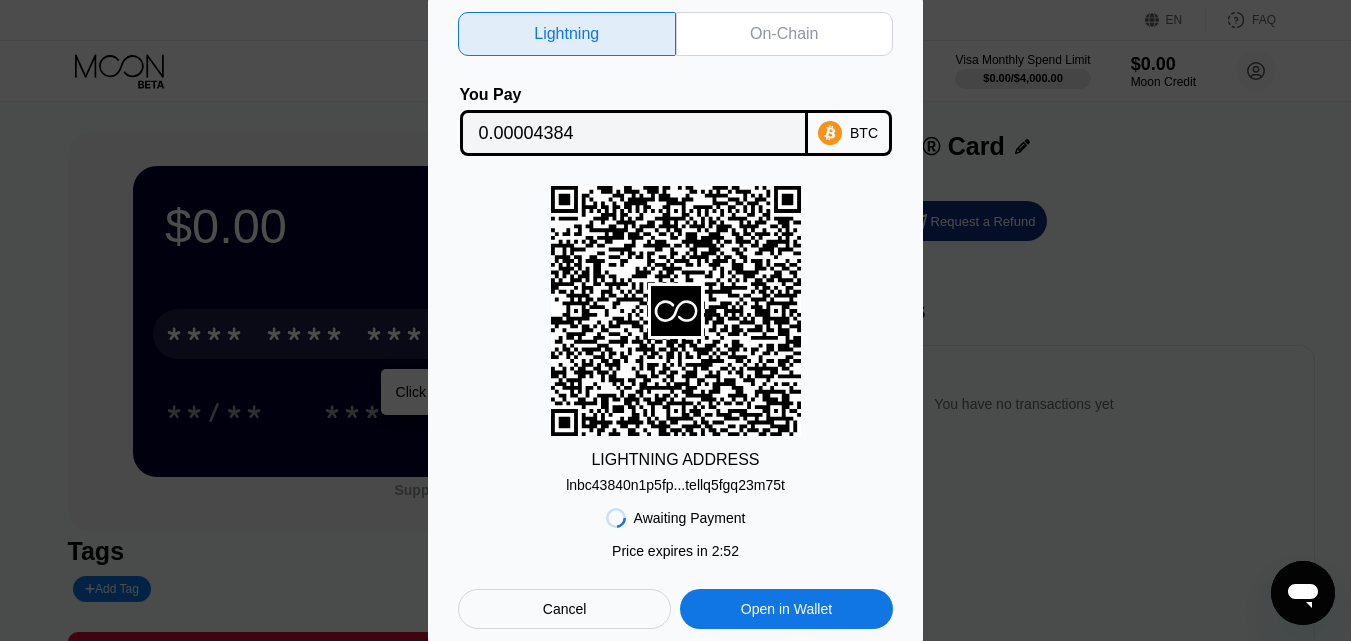 click on "Cancel" at bounding box center (564, 609) 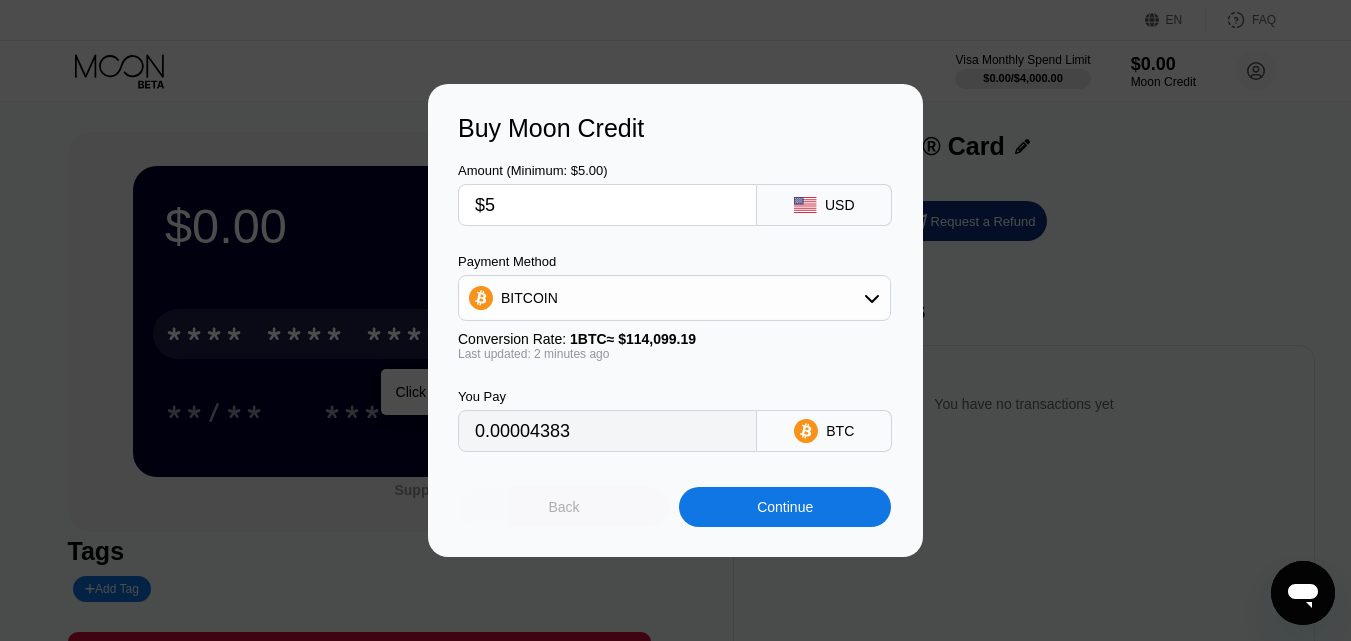 click on "Back" at bounding box center [564, 507] 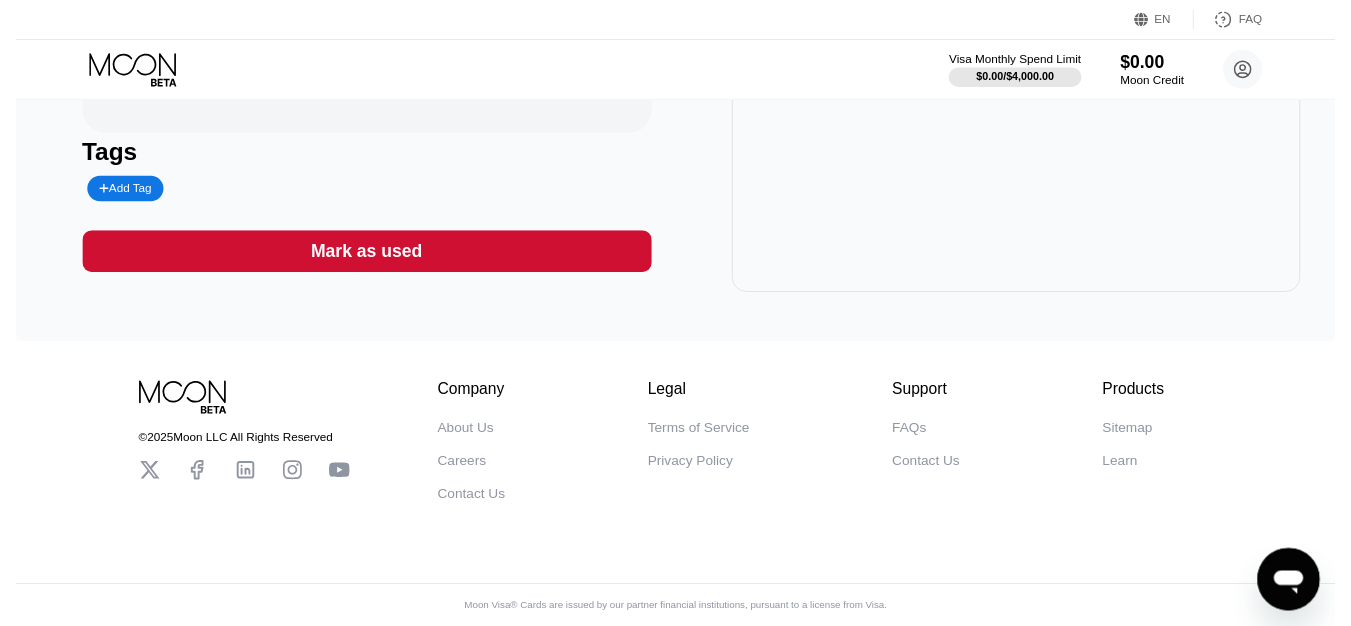 scroll, scrollTop: 0, scrollLeft: 0, axis: both 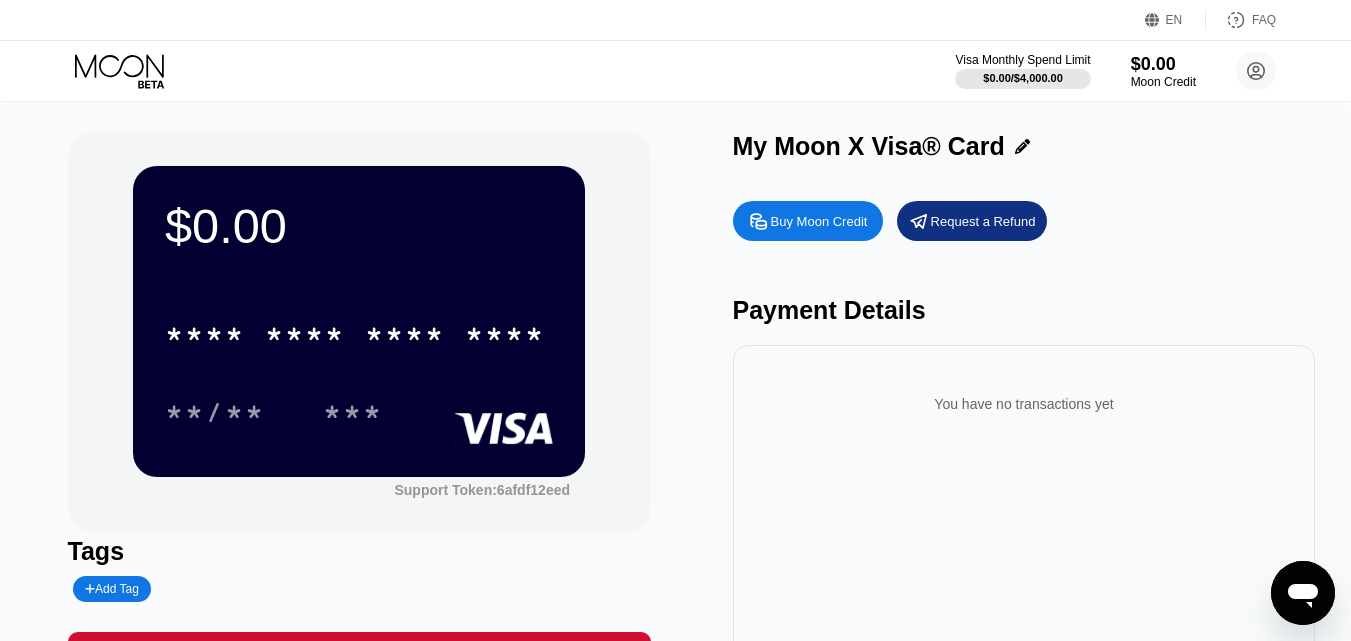 click 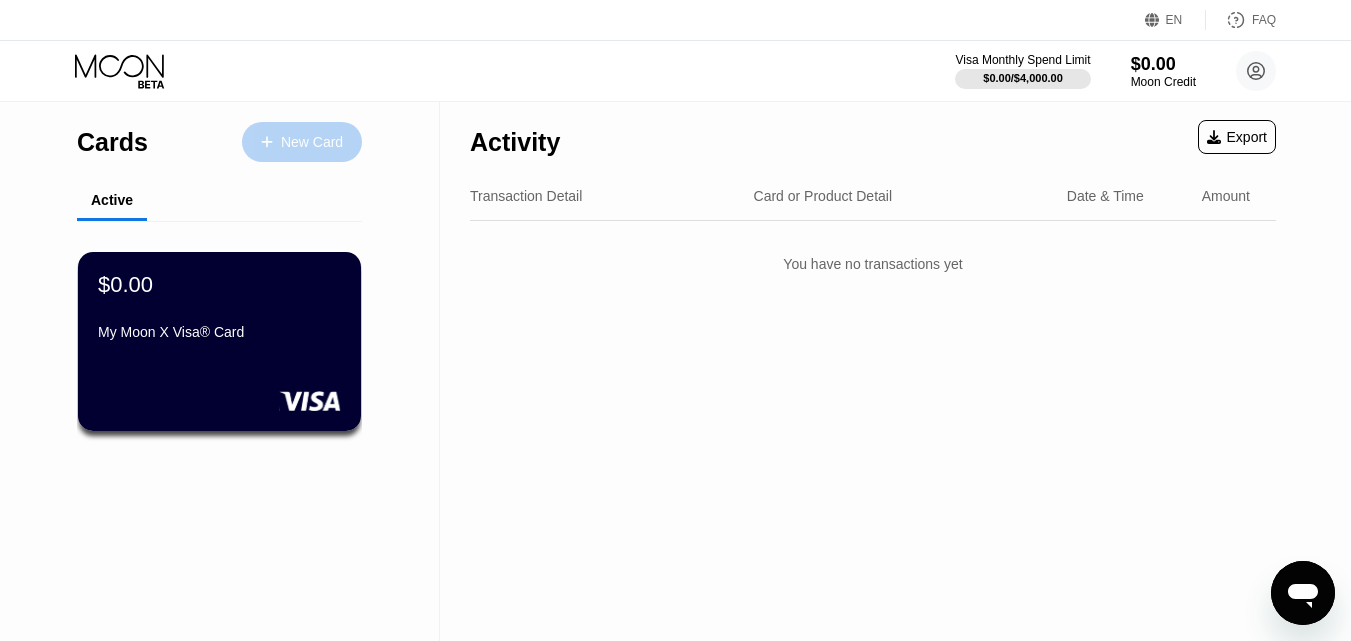 click at bounding box center (277, 142) 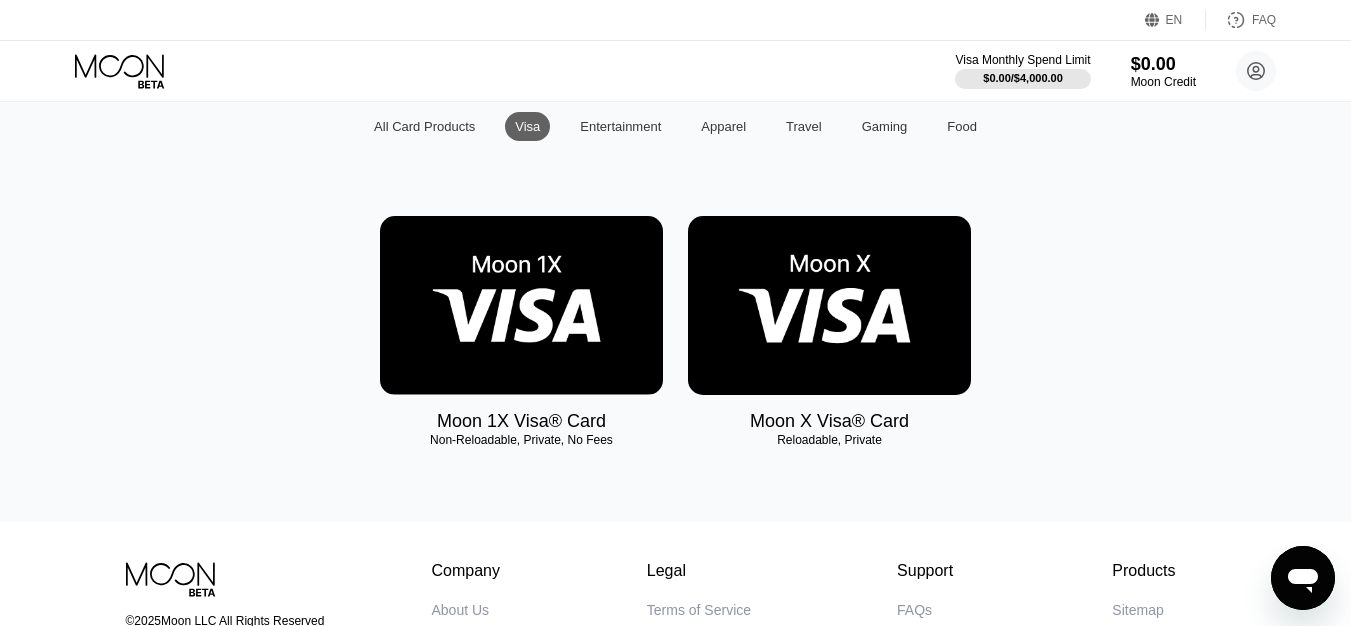 scroll, scrollTop: 300, scrollLeft: 0, axis: vertical 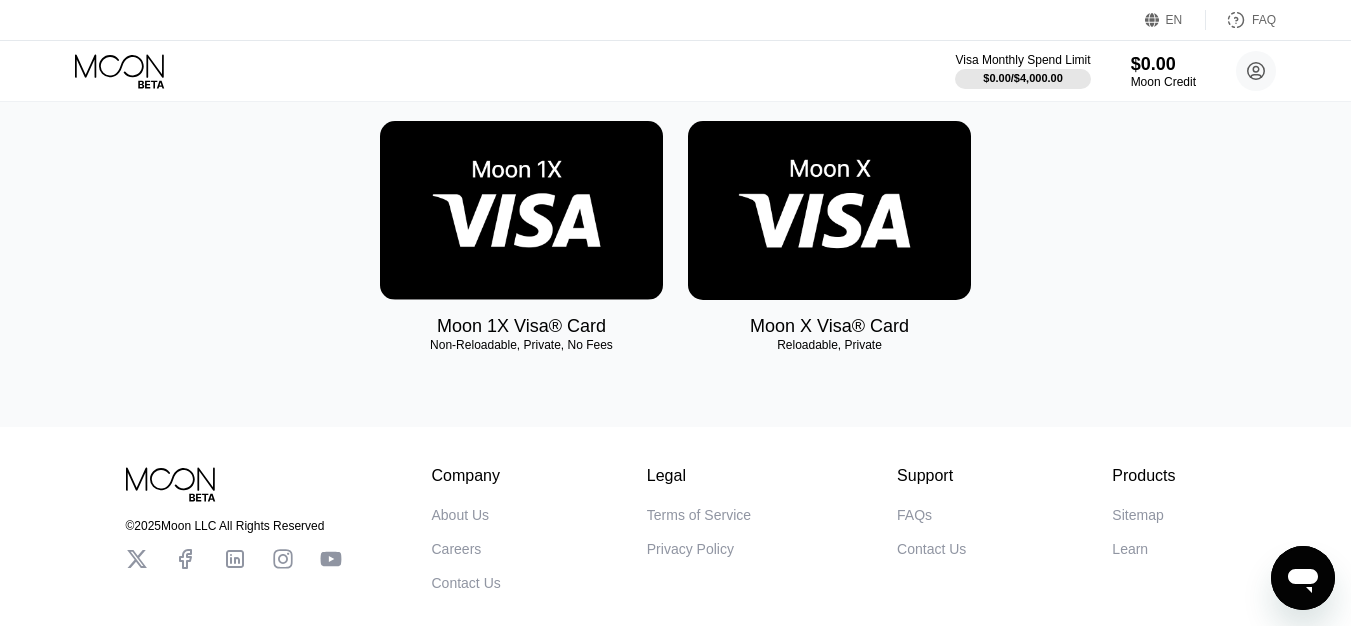 click at bounding box center (829, 210) 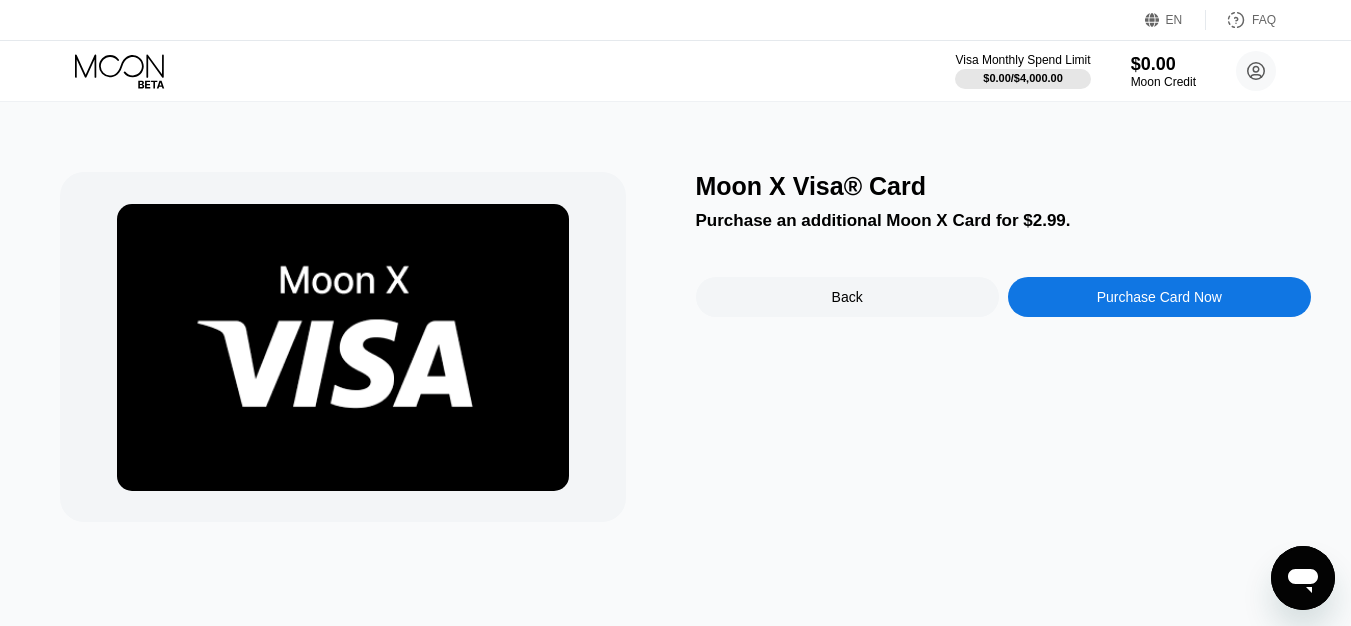scroll, scrollTop: 0, scrollLeft: 0, axis: both 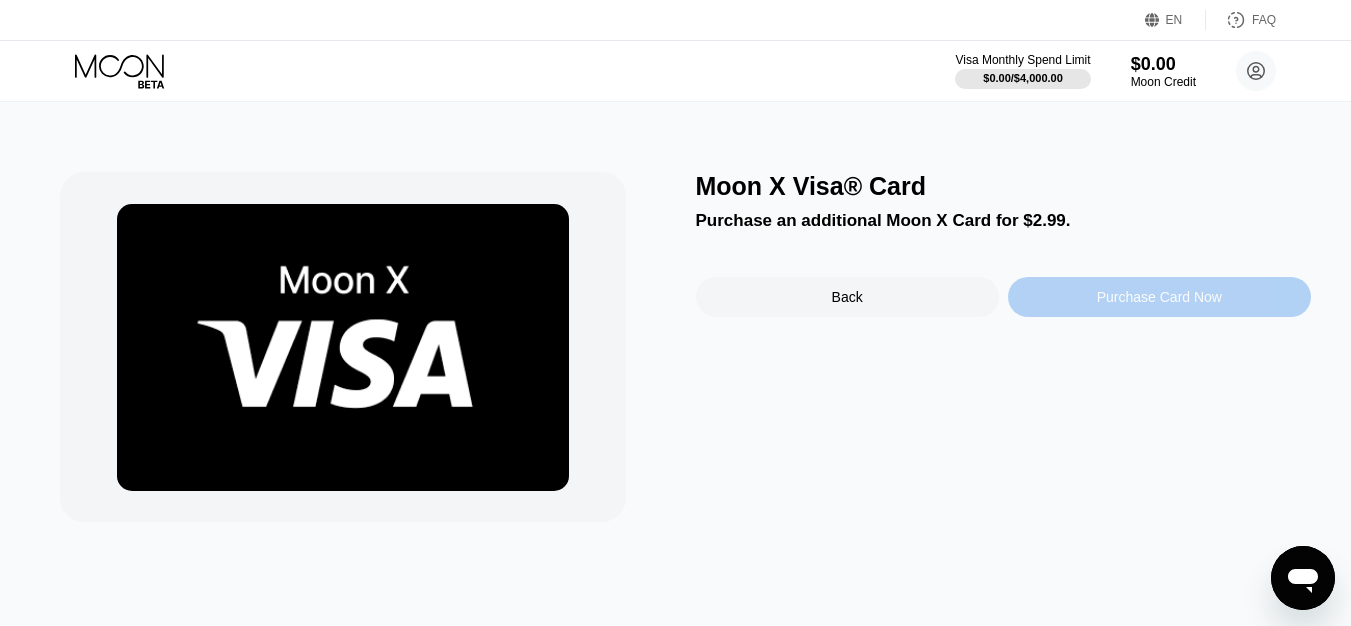 click on "Purchase Card Now" at bounding box center [1159, 297] 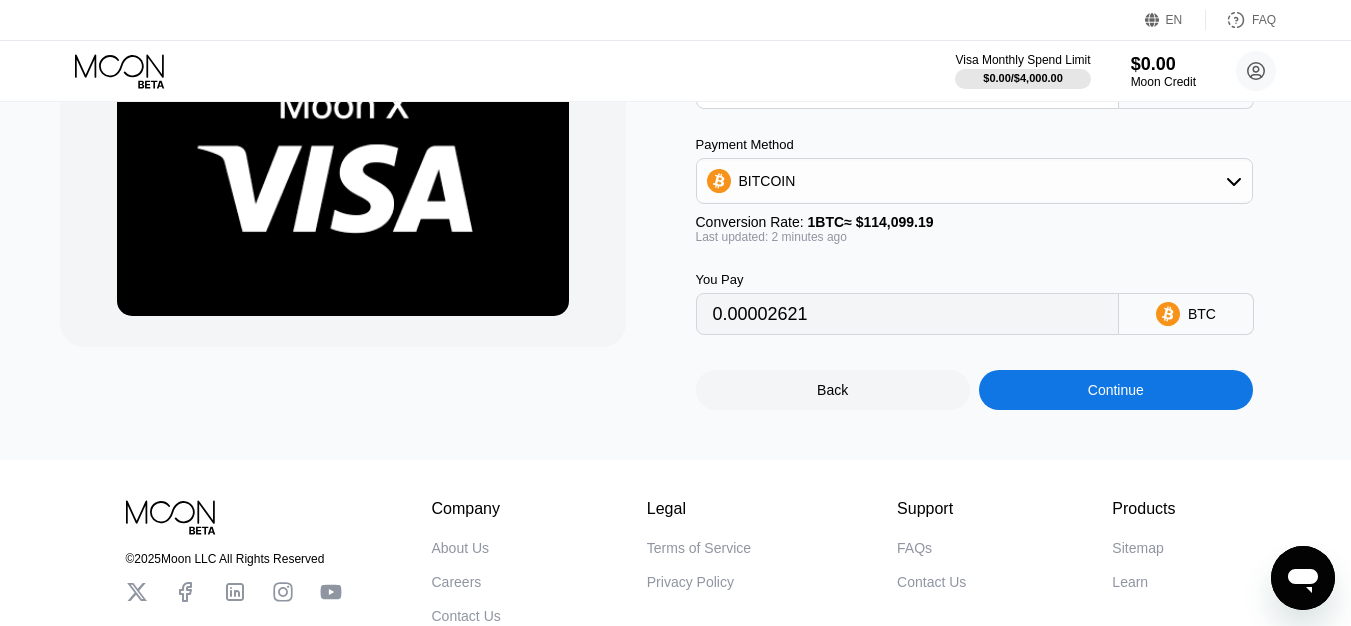 scroll, scrollTop: 200, scrollLeft: 0, axis: vertical 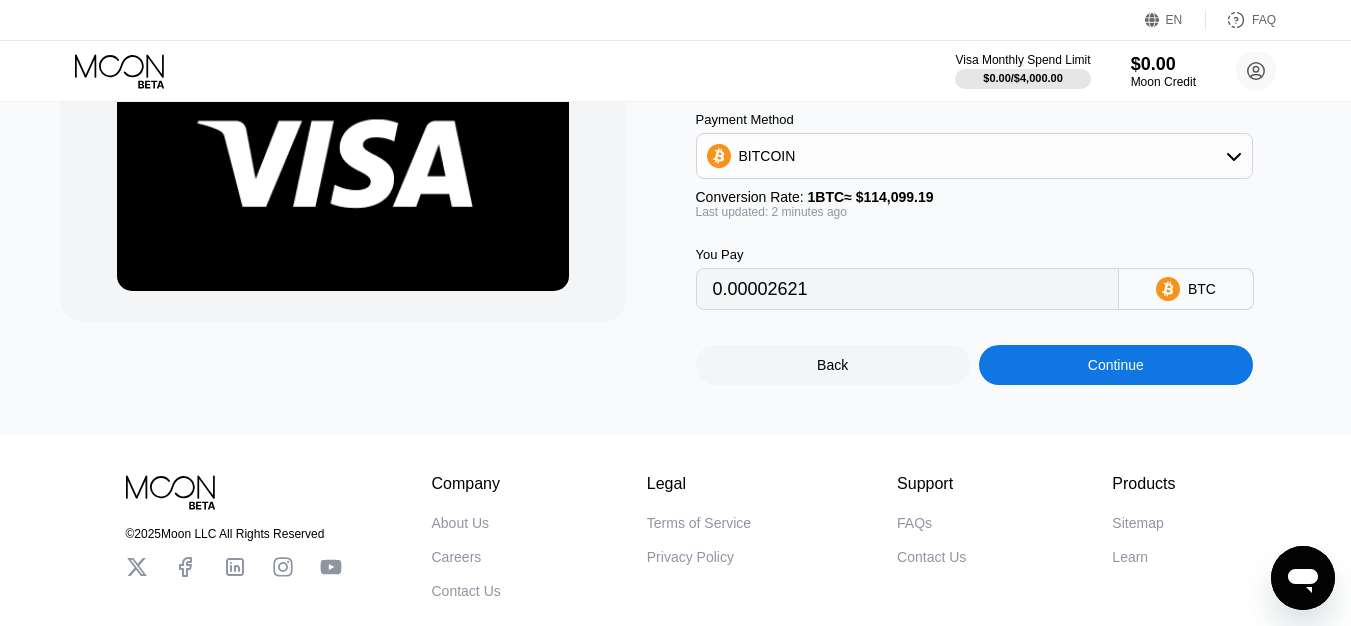 click on "Back" at bounding box center (832, 365) 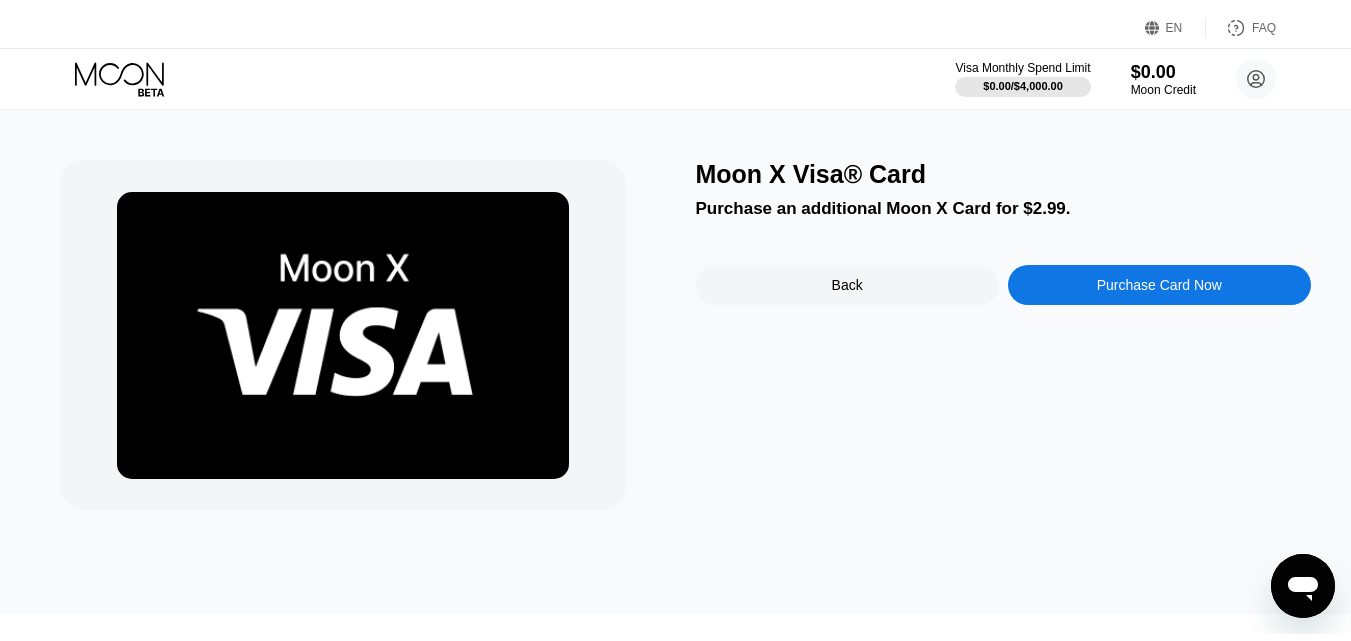 scroll, scrollTop: 0, scrollLeft: 0, axis: both 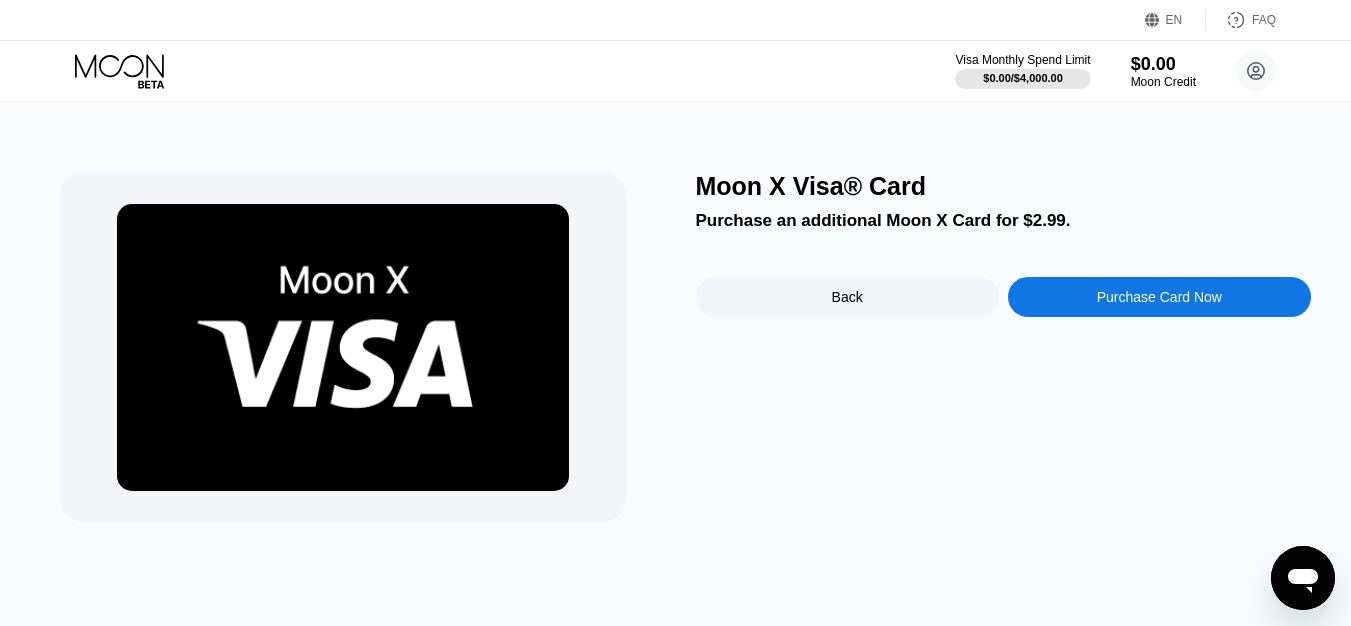 click 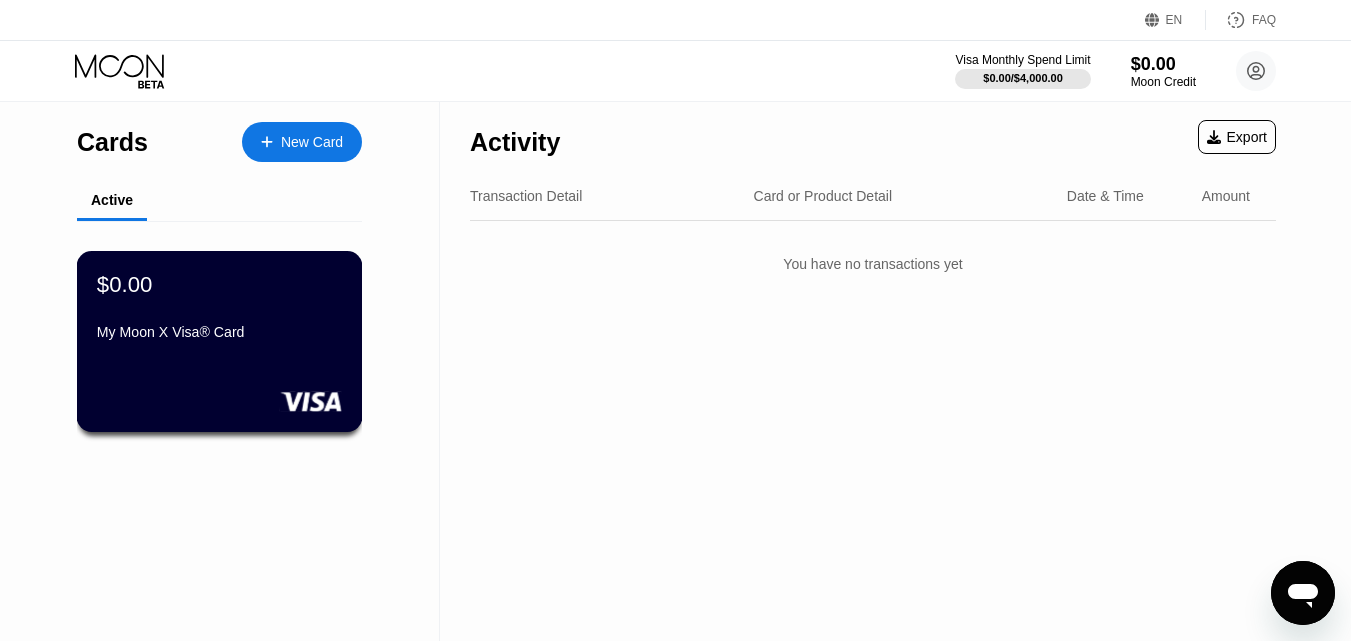 click on "My Moon X Visa® Card" at bounding box center (219, 336) 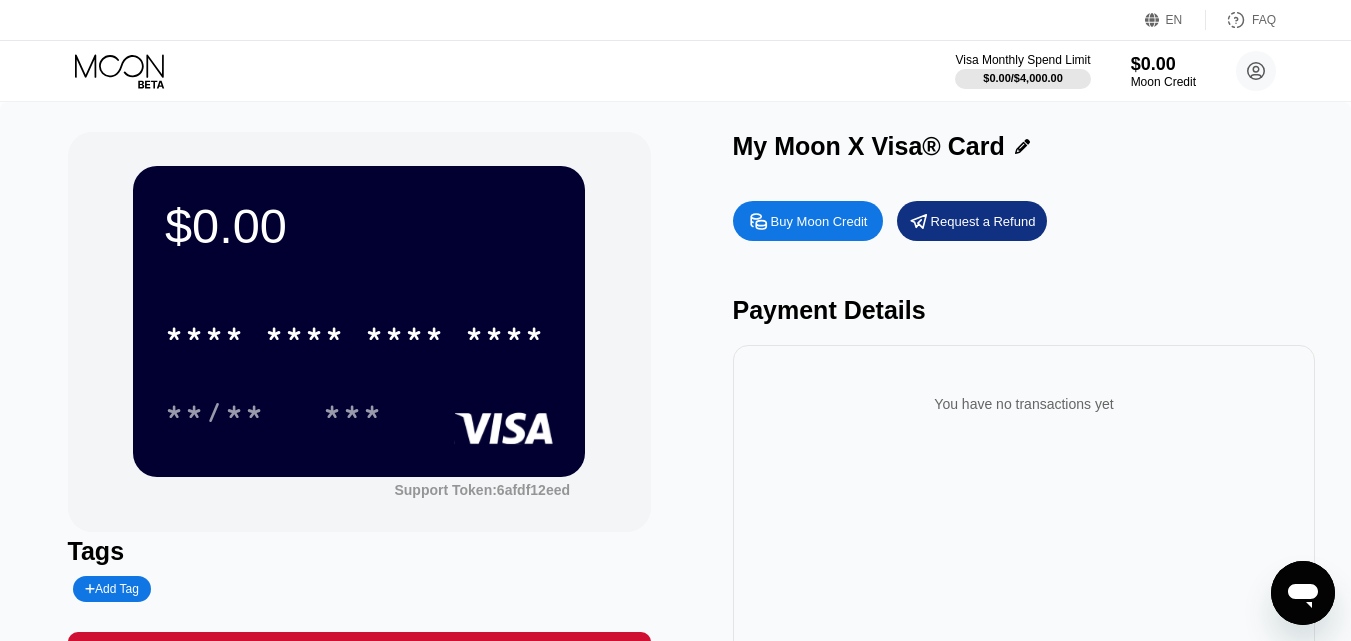 click on "Buy Moon Credit" at bounding box center (819, 221) 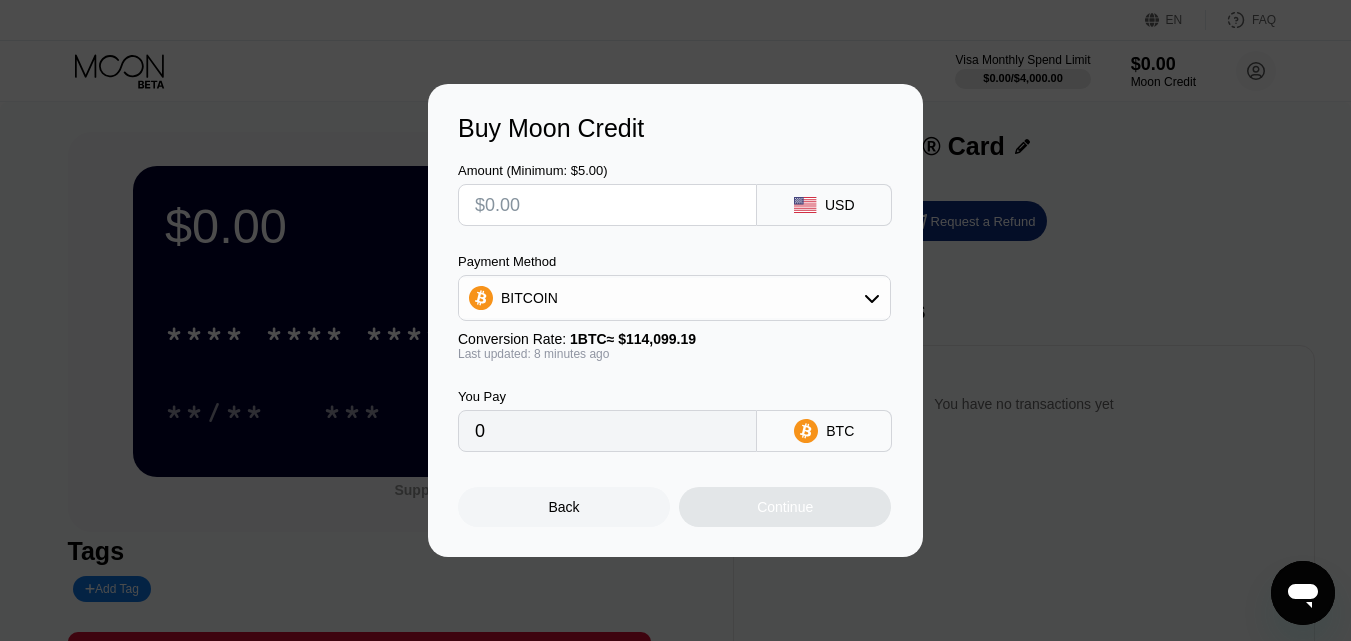 click at bounding box center (607, 205) 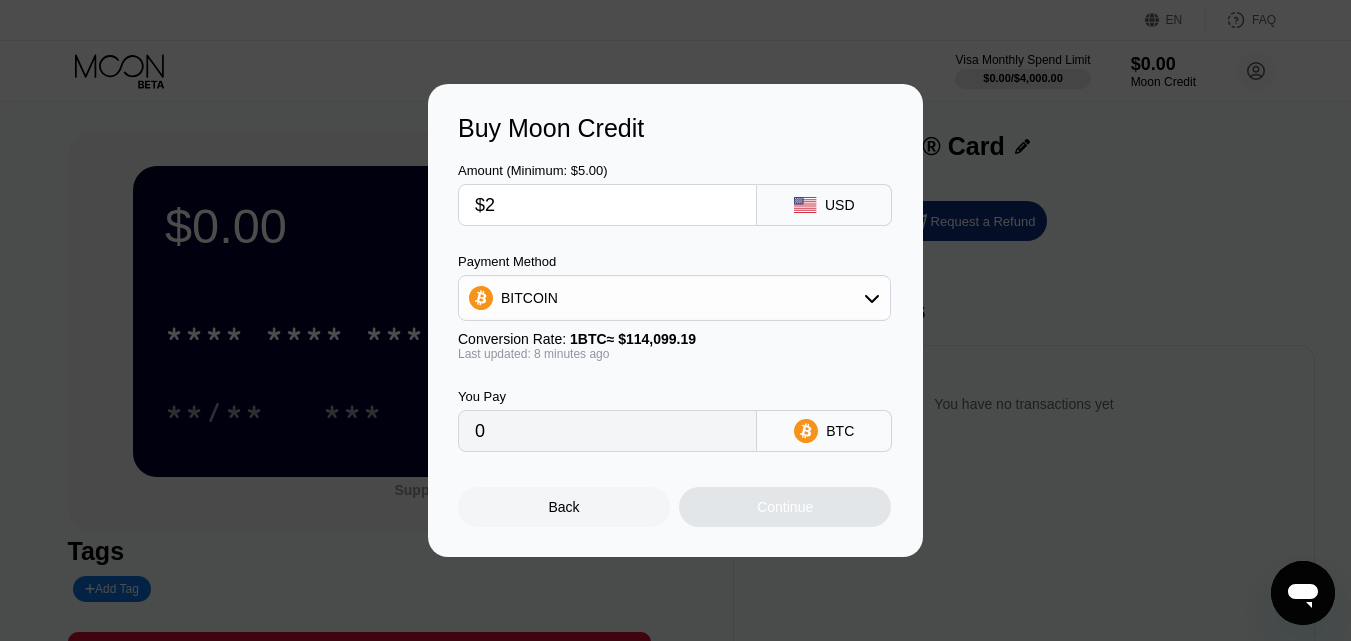 type on "0.00001753" 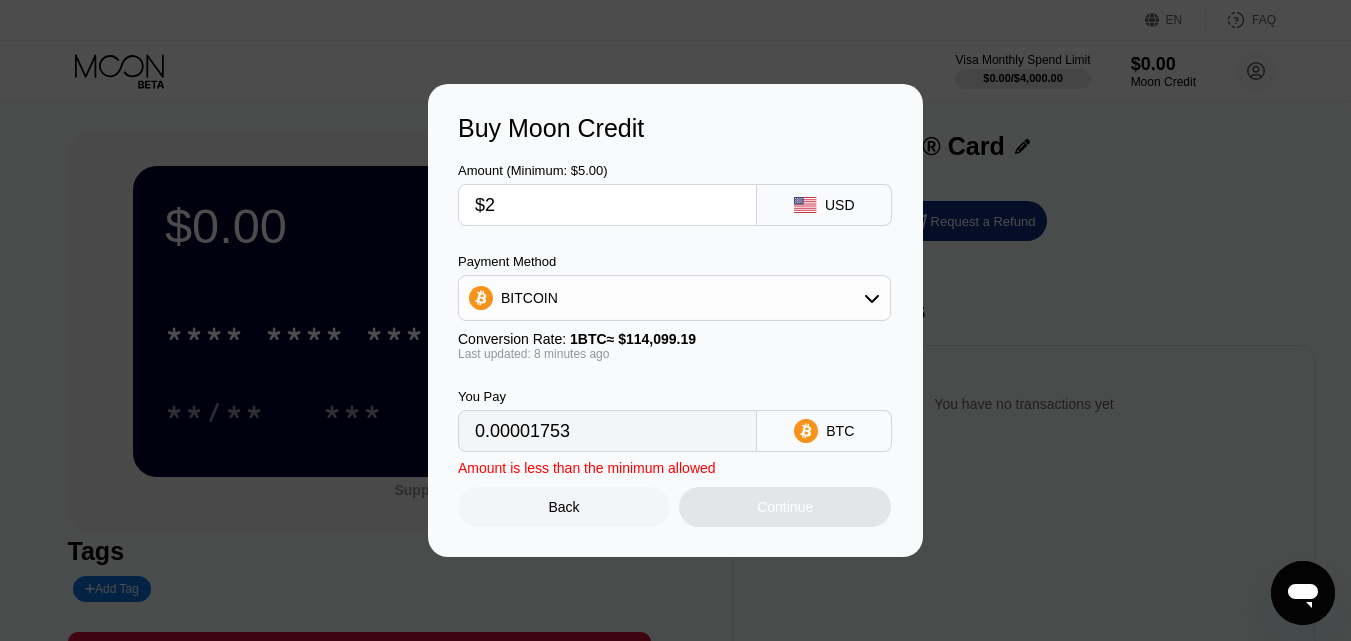 type on "$2" 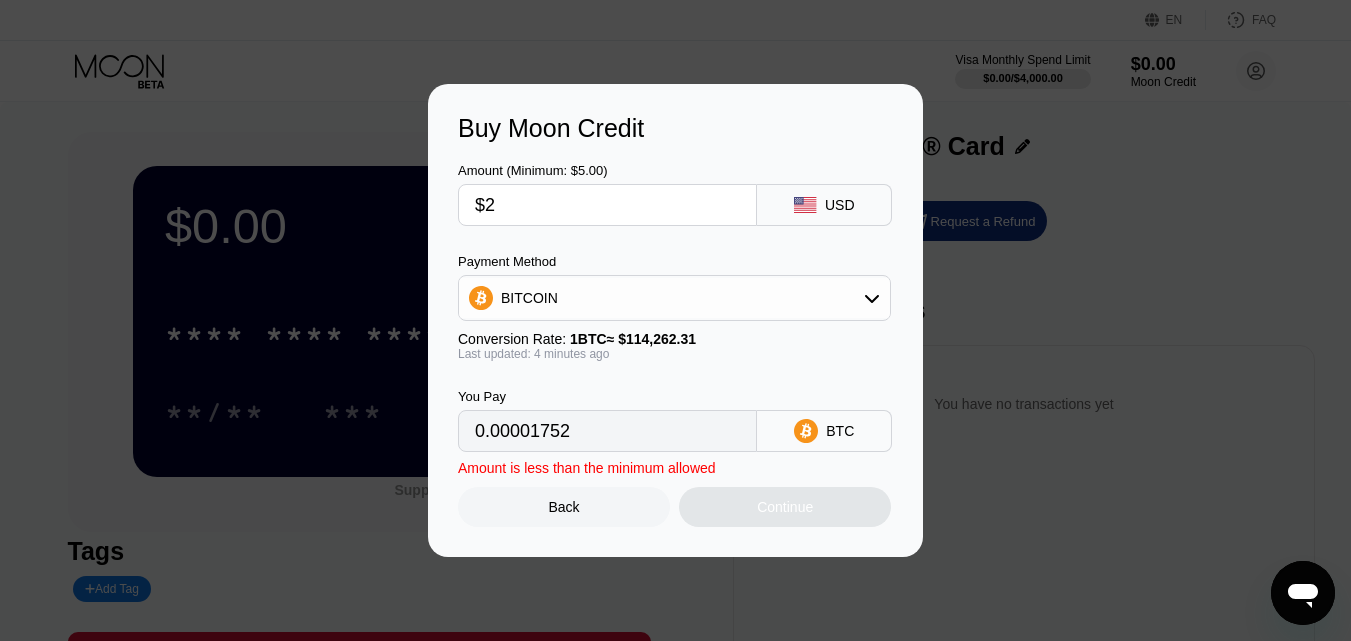 type on "0.00001755" 